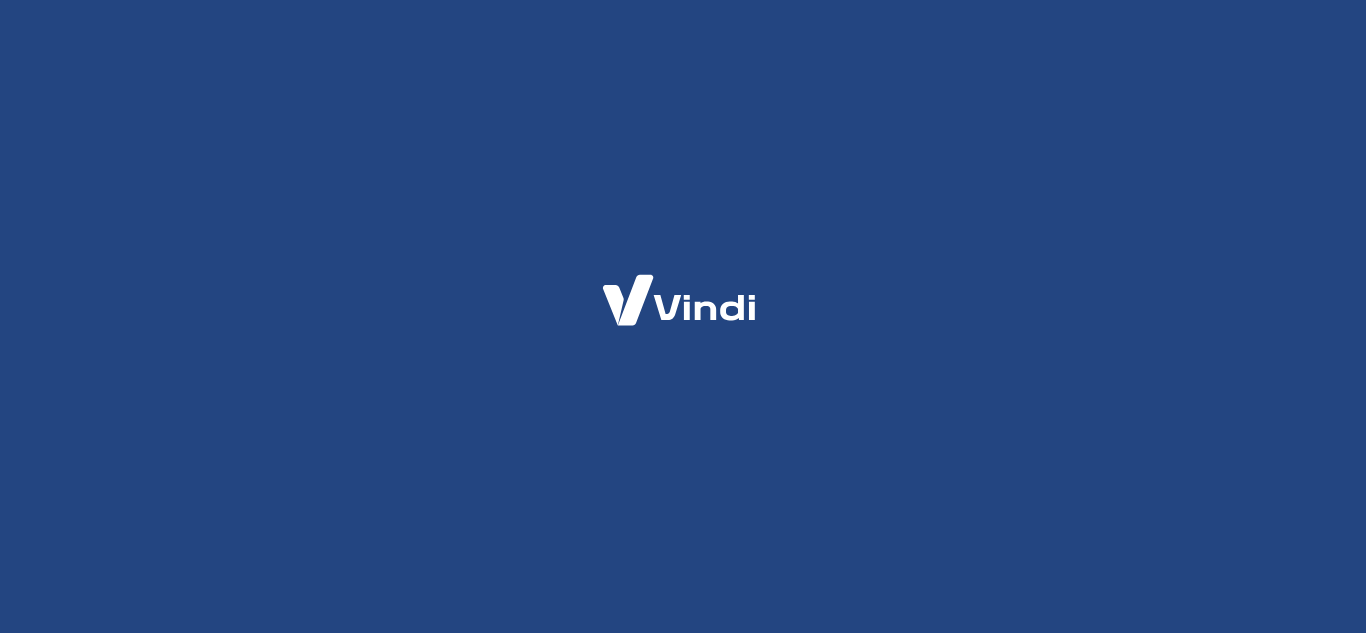 scroll, scrollTop: 0, scrollLeft: 0, axis: both 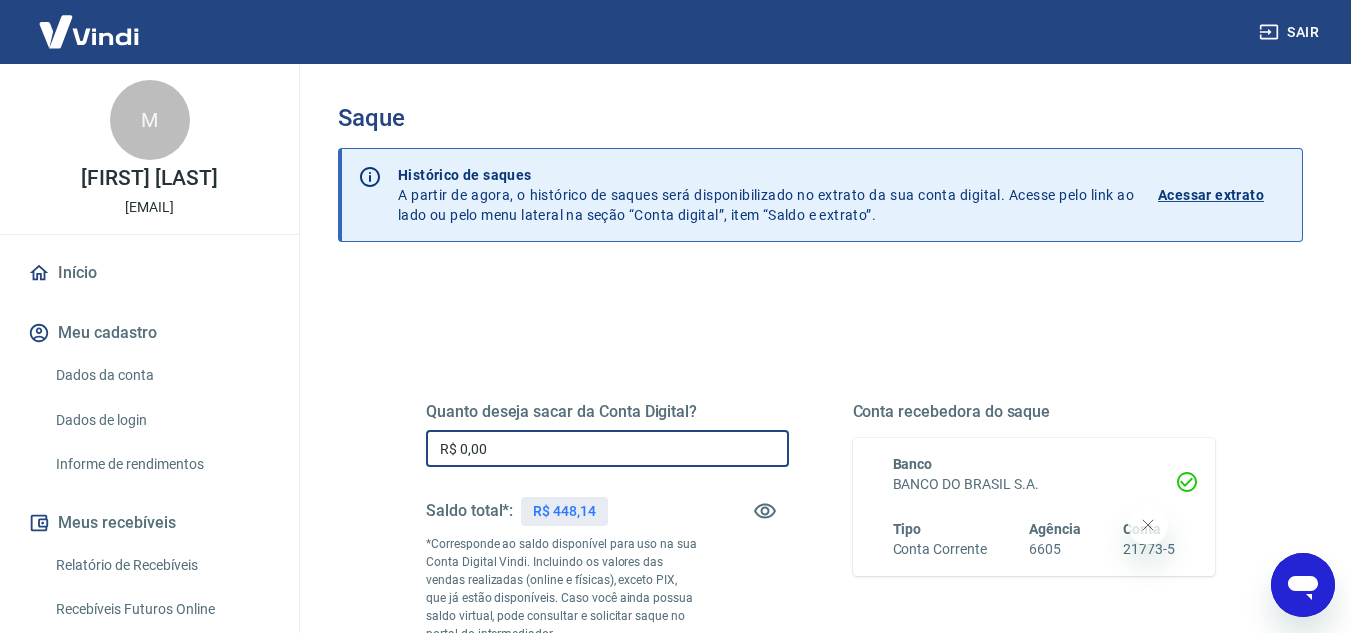 click on "R$ 0,00" at bounding box center [607, 448] 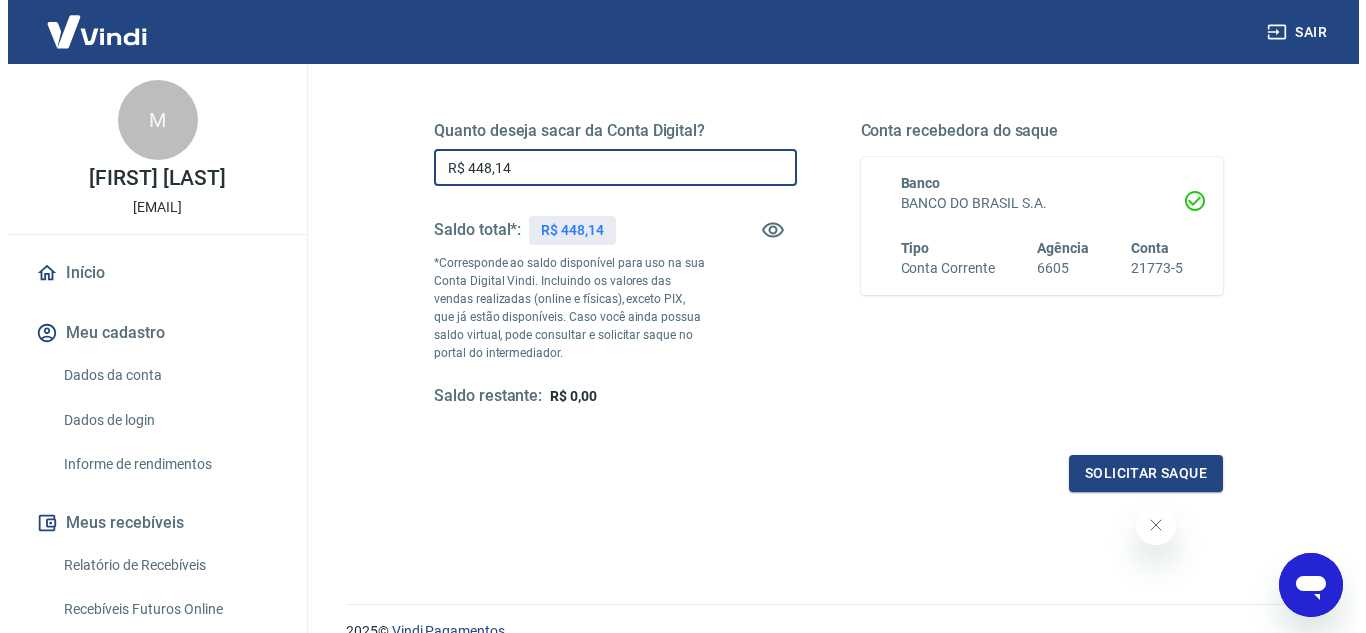 scroll, scrollTop: 285, scrollLeft: 0, axis: vertical 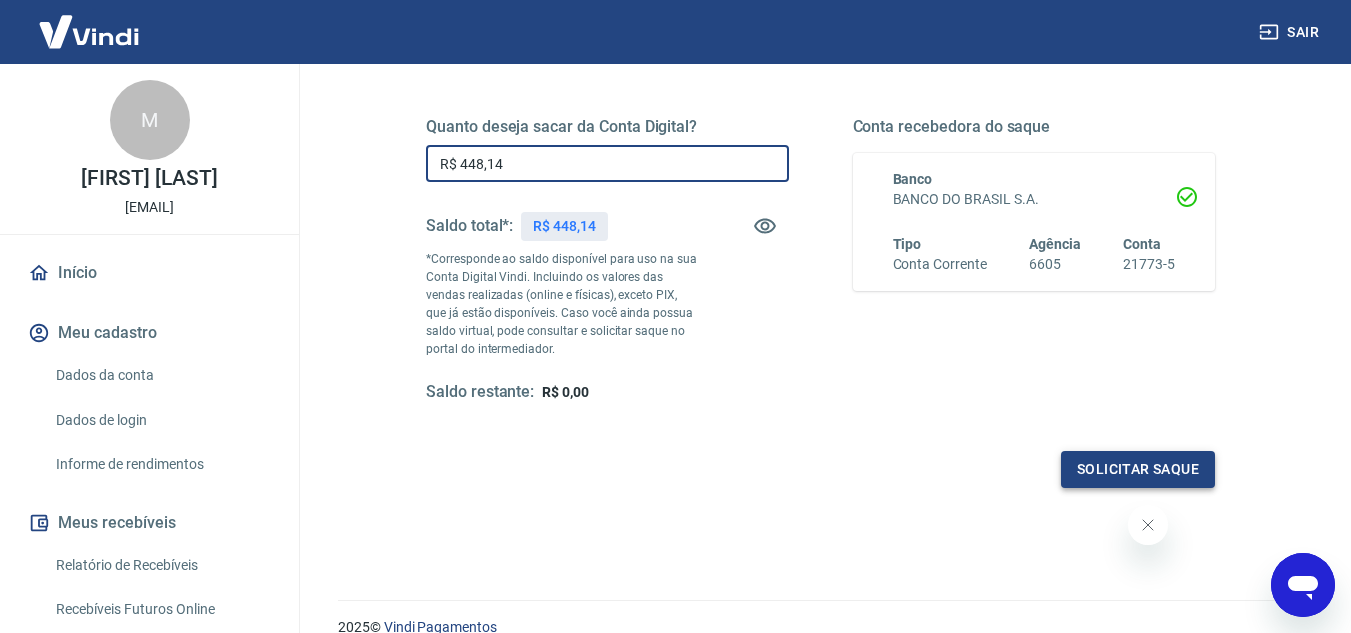 type on "R$ 448,14" 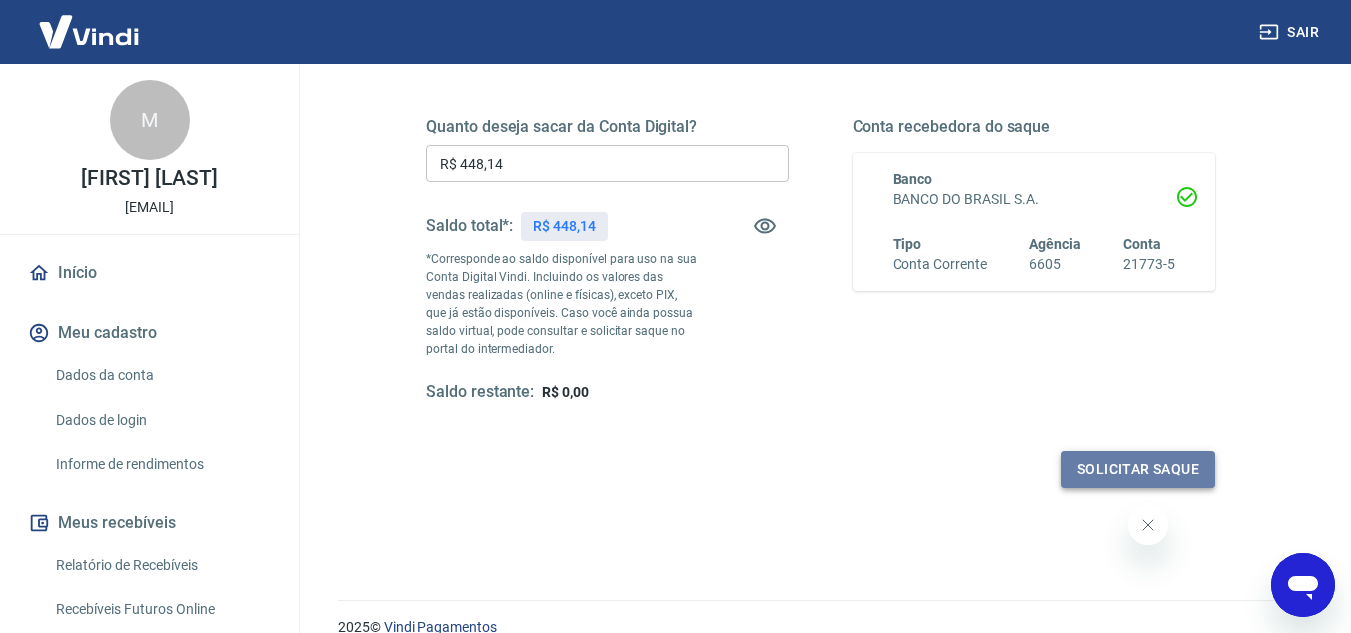 click on "Solicitar saque" at bounding box center (1138, 469) 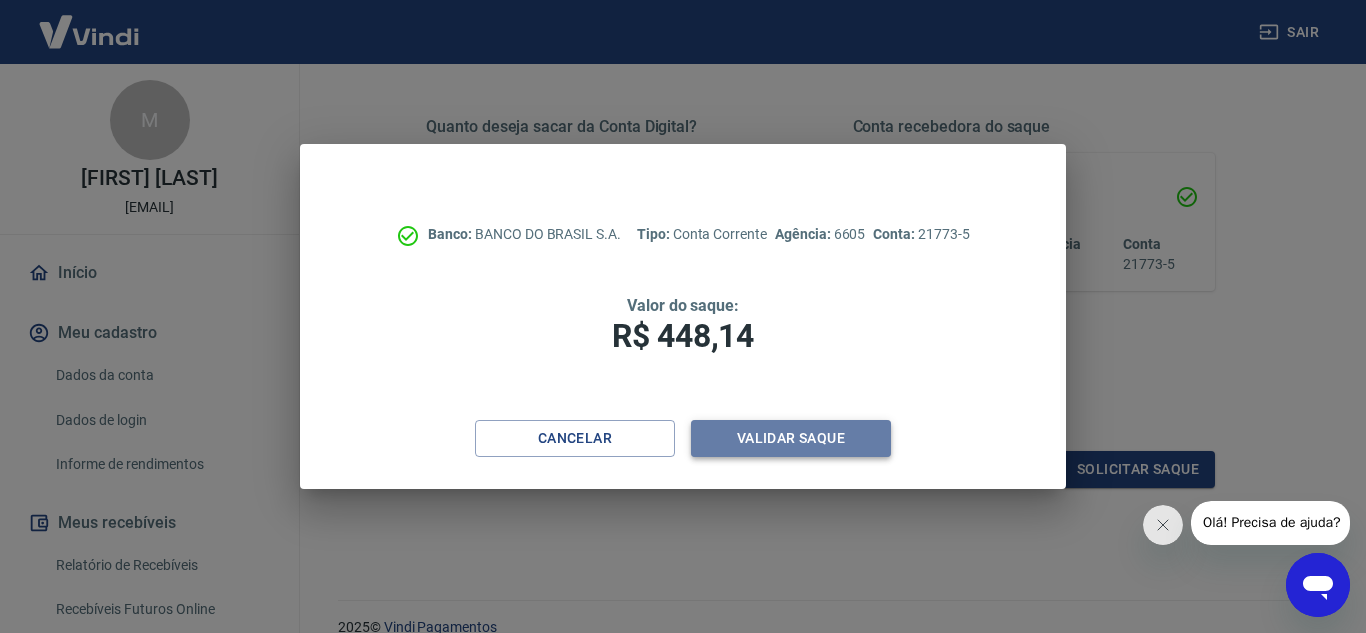 click on "Validar saque" at bounding box center [791, 438] 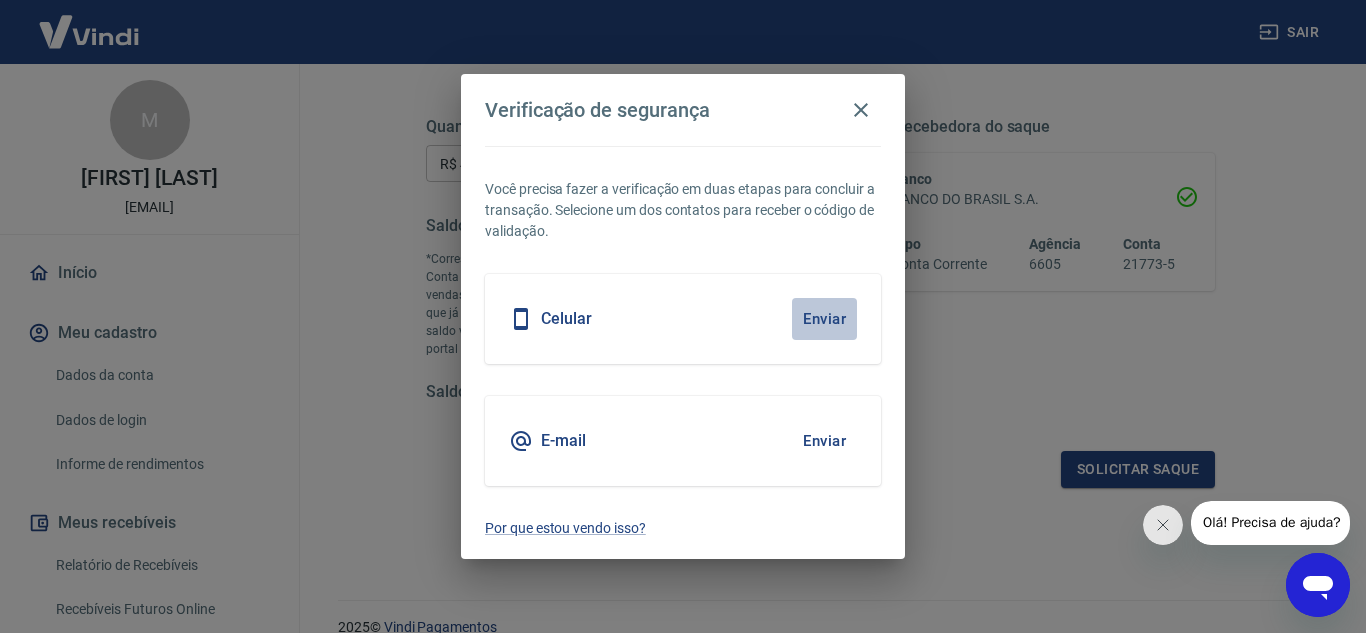 click on "Enviar" at bounding box center (824, 319) 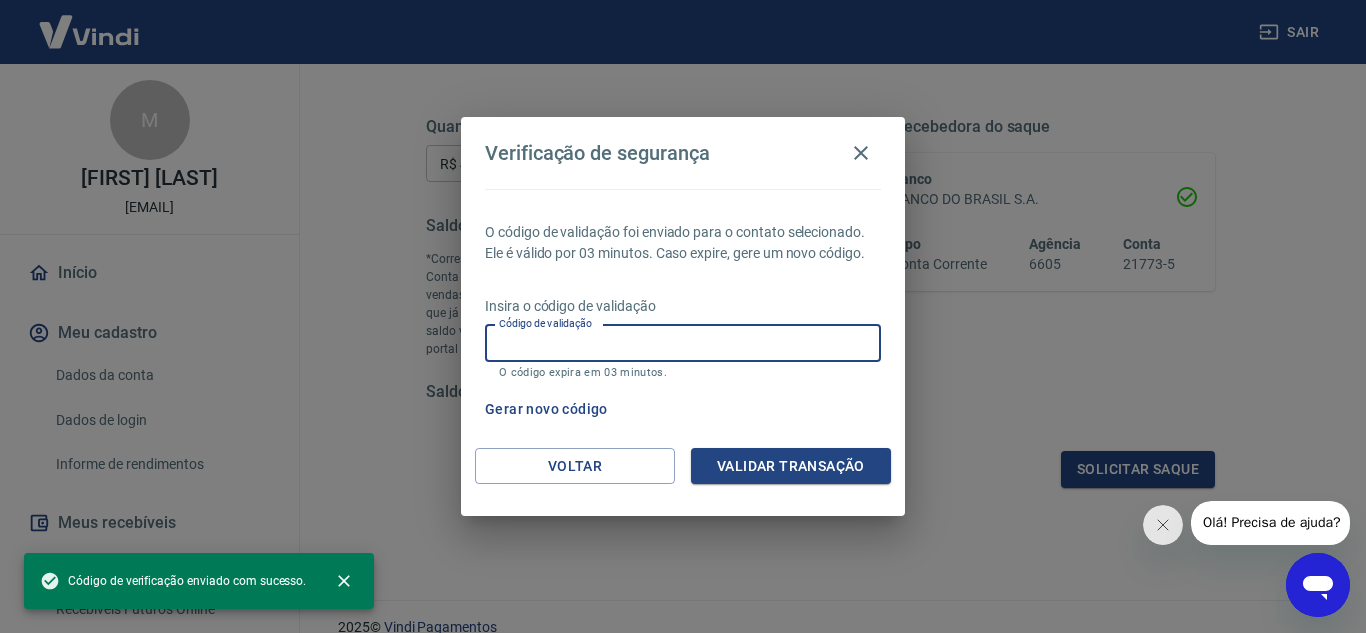 click on "Código de validação" at bounding box center (683, 343) 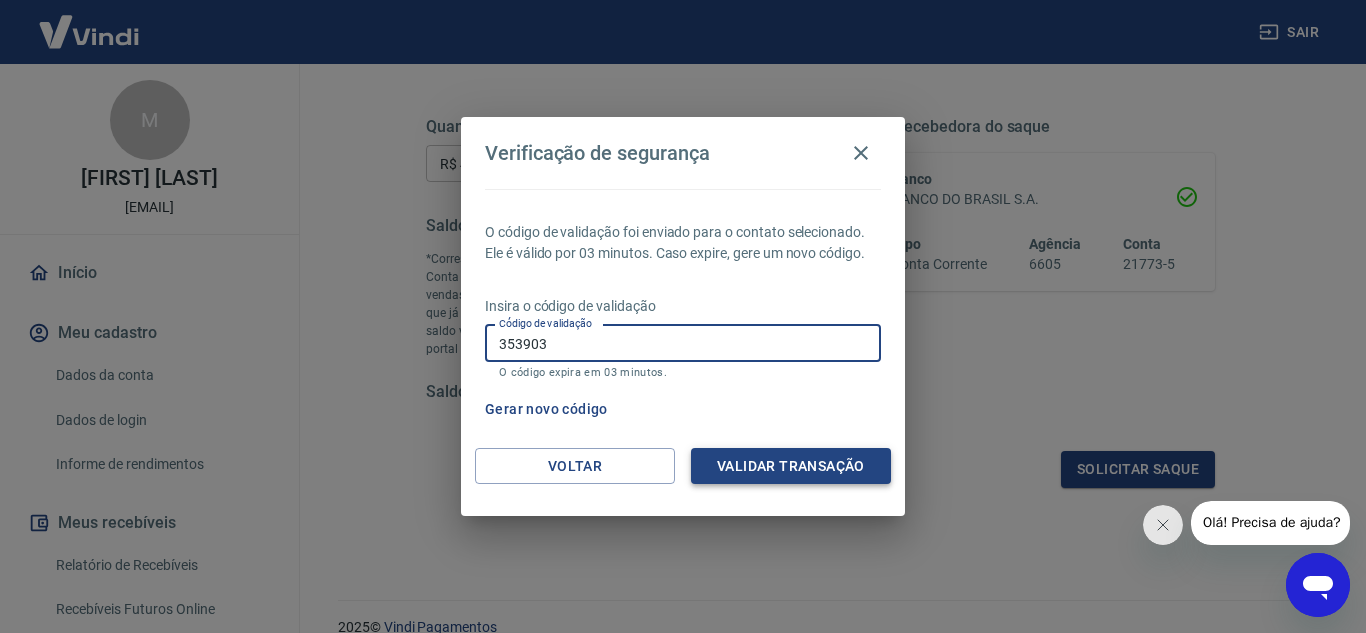 type on "353903" 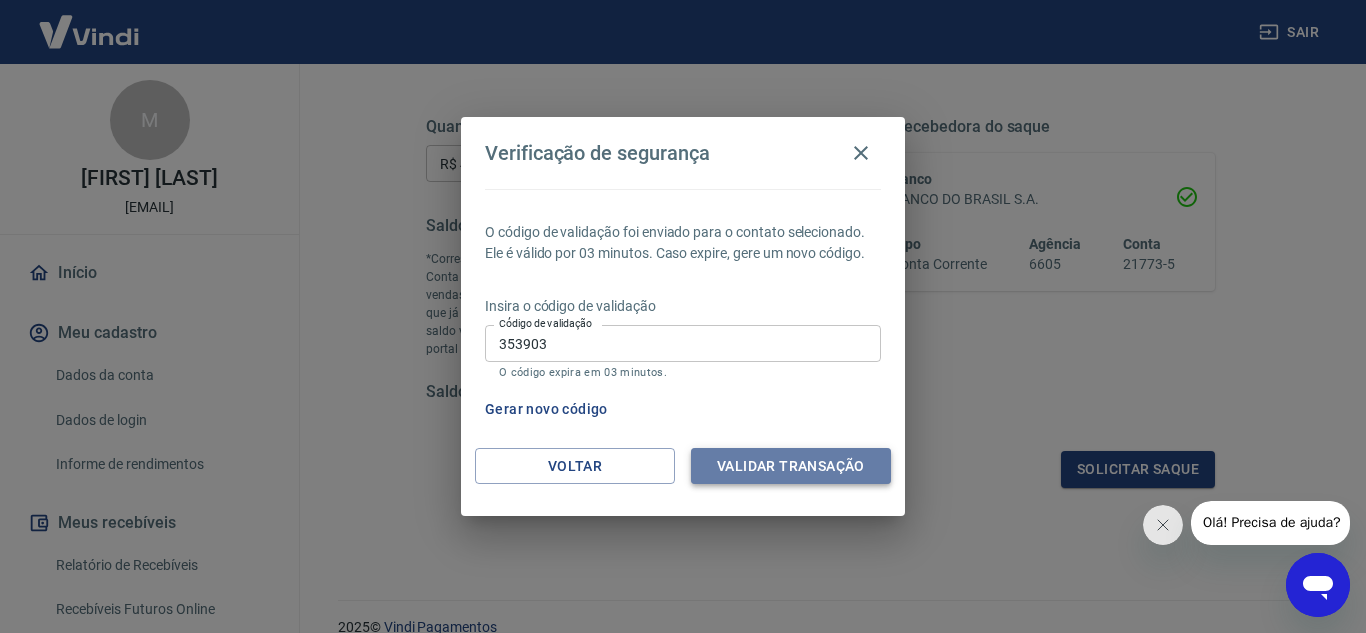 click on "Validar transação" at bounding box center [791, 466] 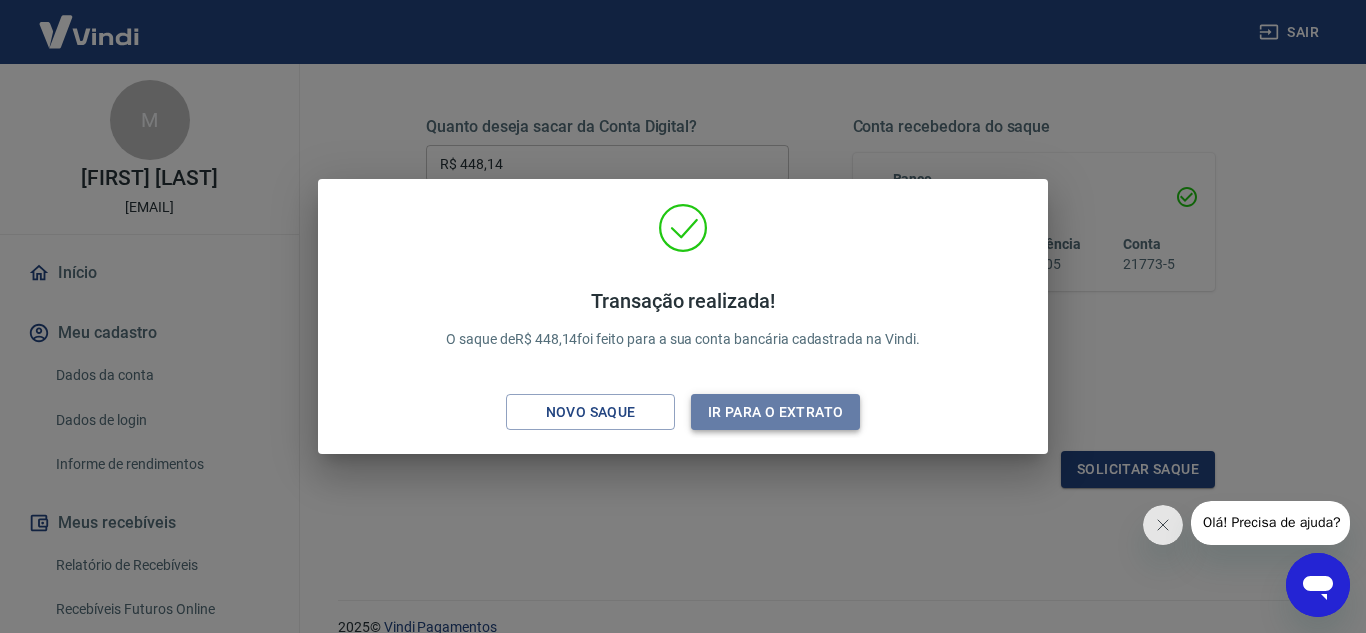 click on "Ir para o extrato" at bounding box center (775, 412) 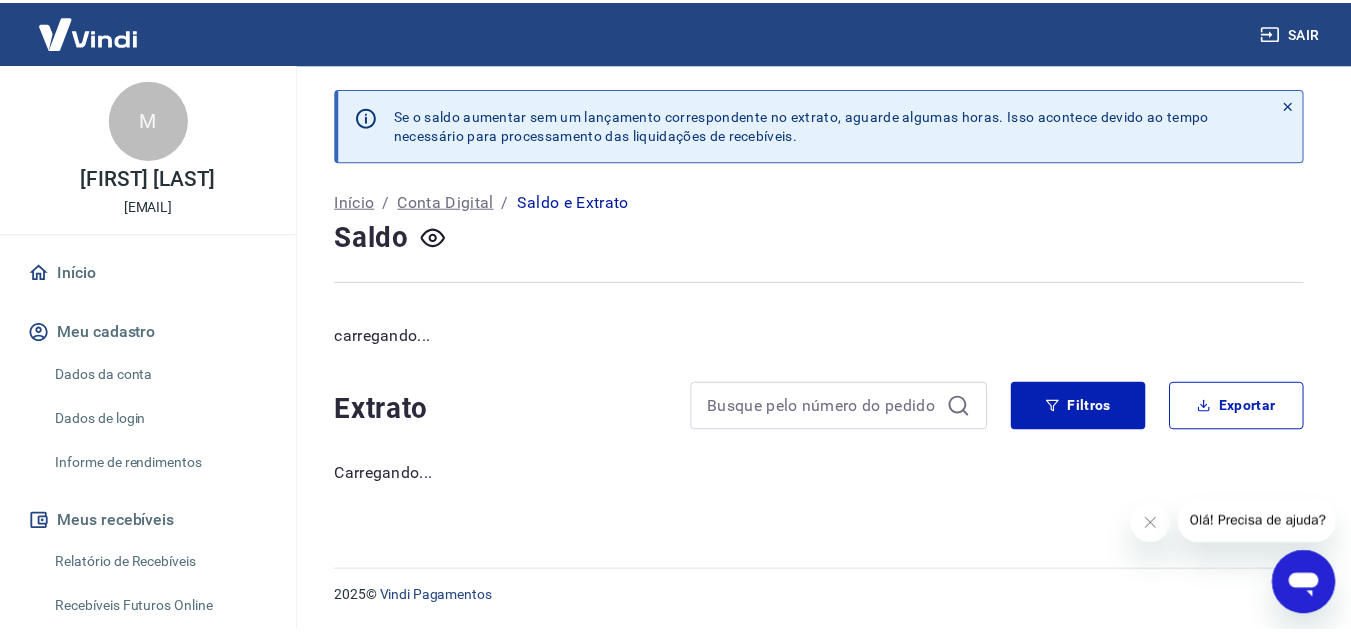 scroll, scrollTop: 0, scrollLeft: 0, axis: both 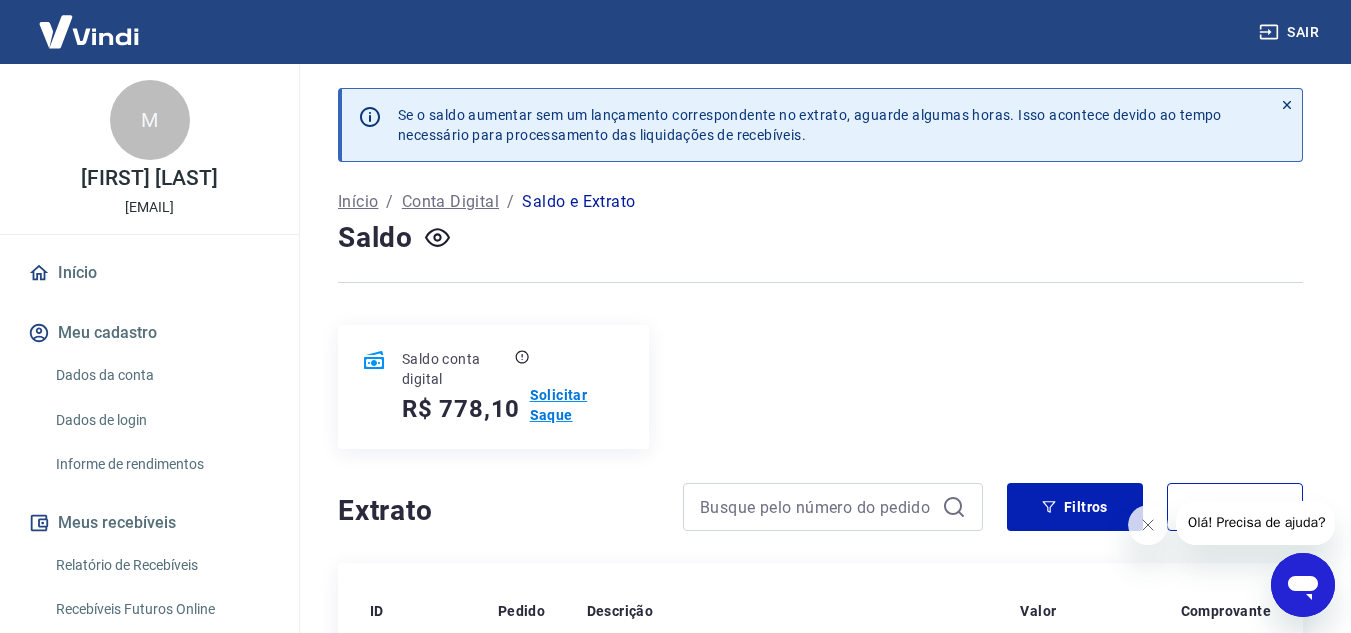 click on "Solicitar Saque" at bounding box center (577, 405) 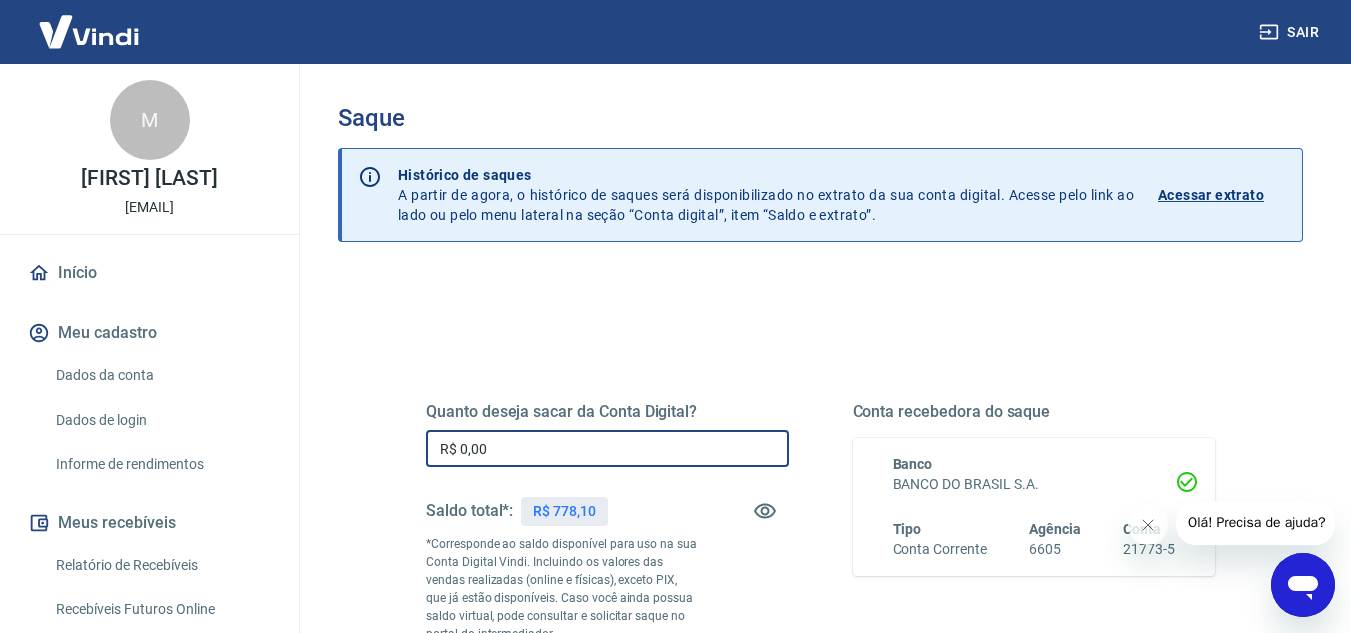 click on "R$ 0,00" at bounding box center (607, 448) 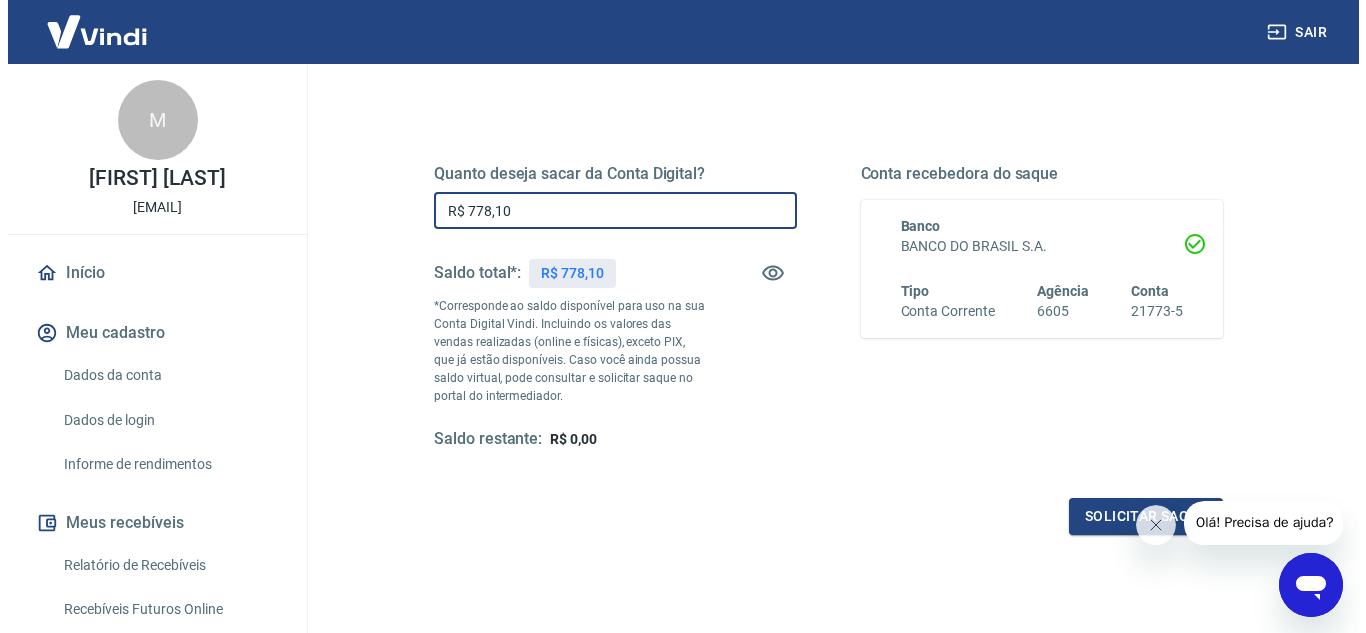 scroll, scrollTop: 246, scrollLeft: 0, axis: vertical 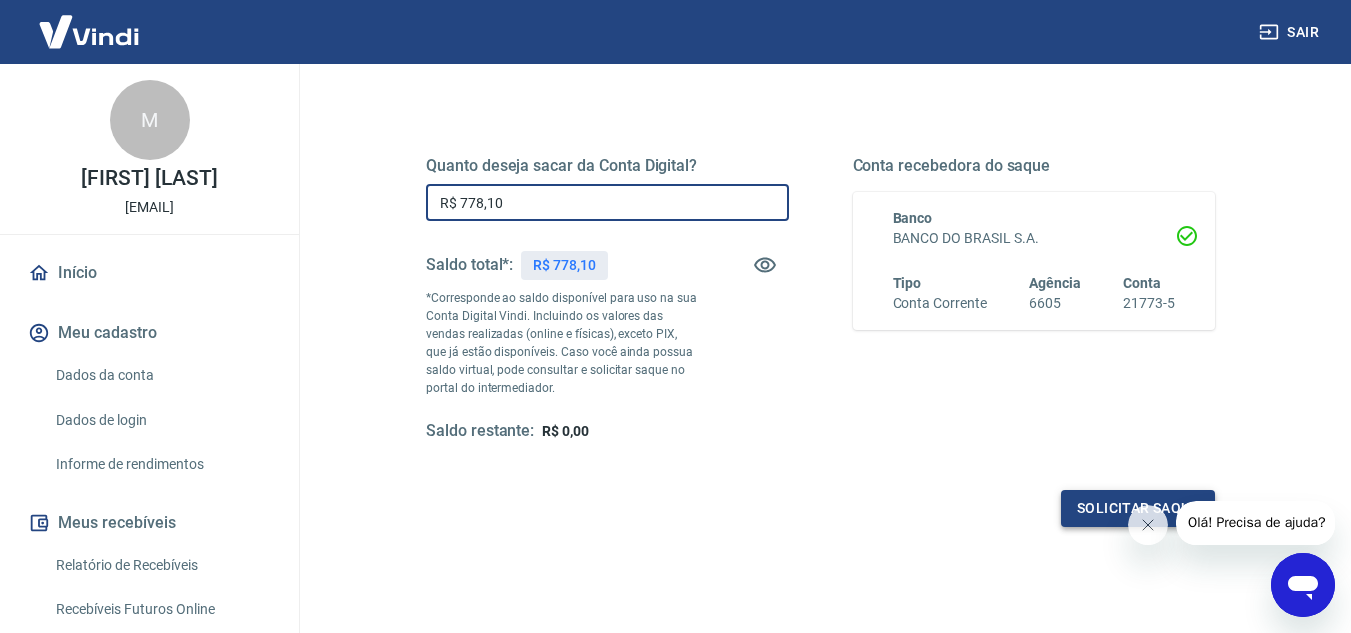 type on "R$ 778,10" 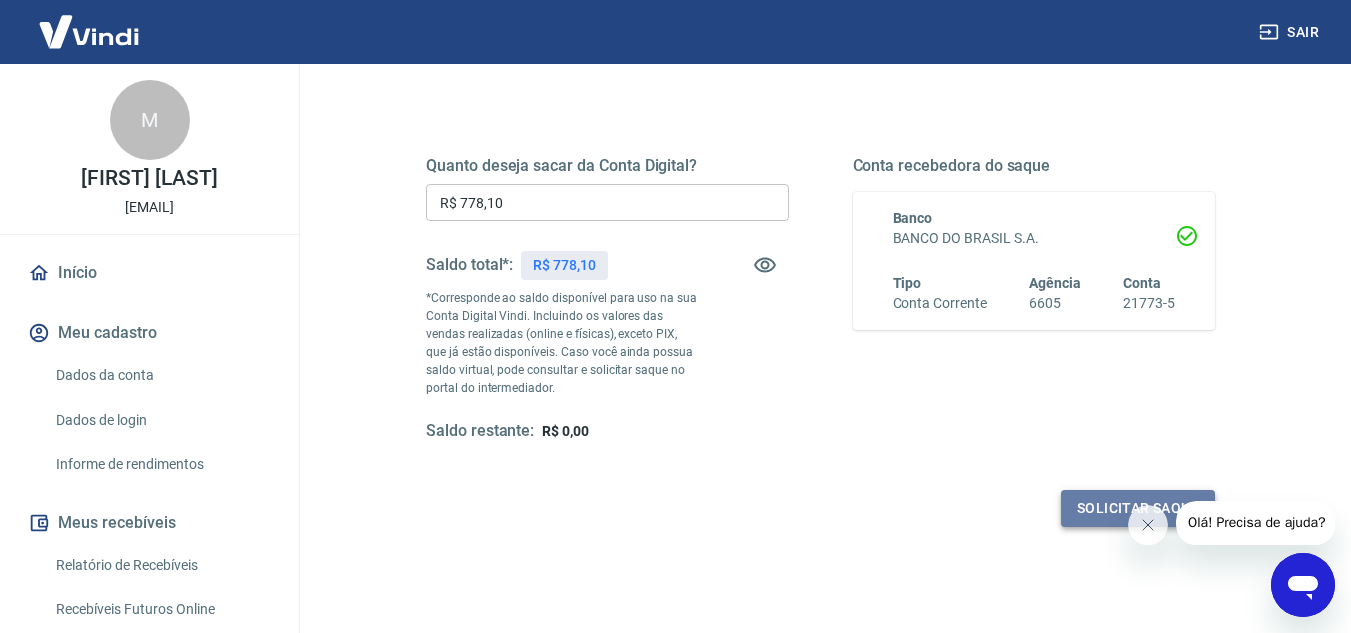 click on "Solicitar saque" at bounding box center [1138, 508] 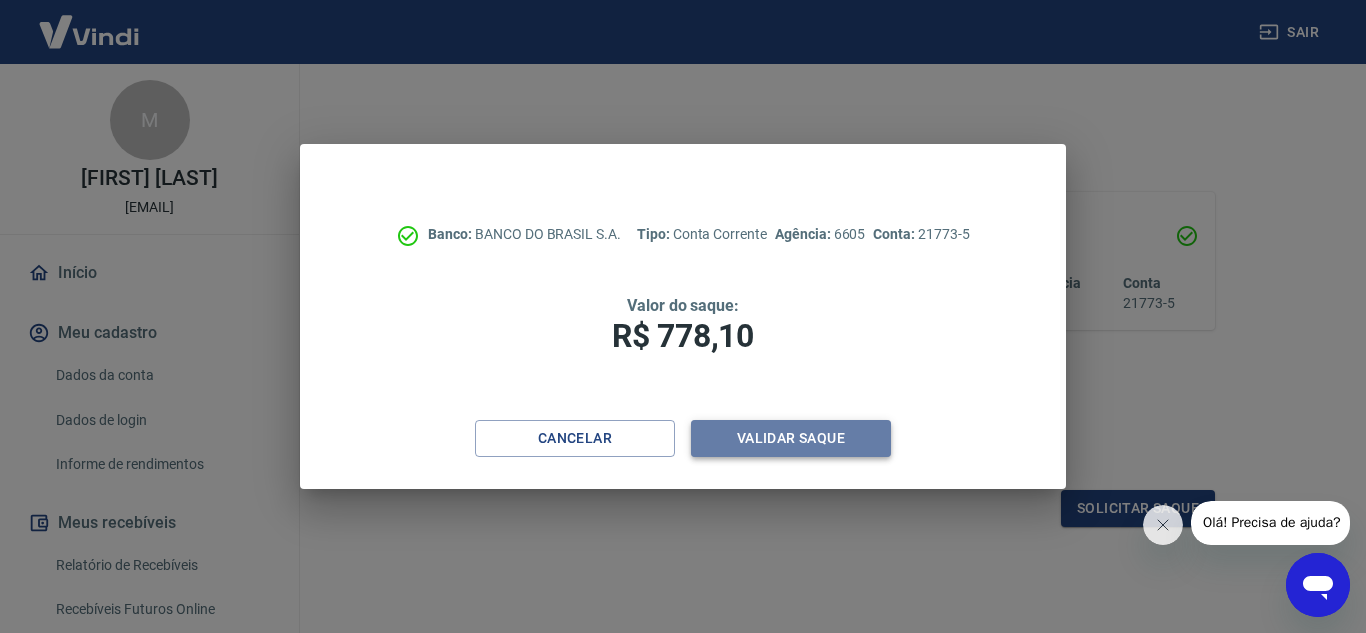 click on "Validar saque" at bounding box center [791, 438] 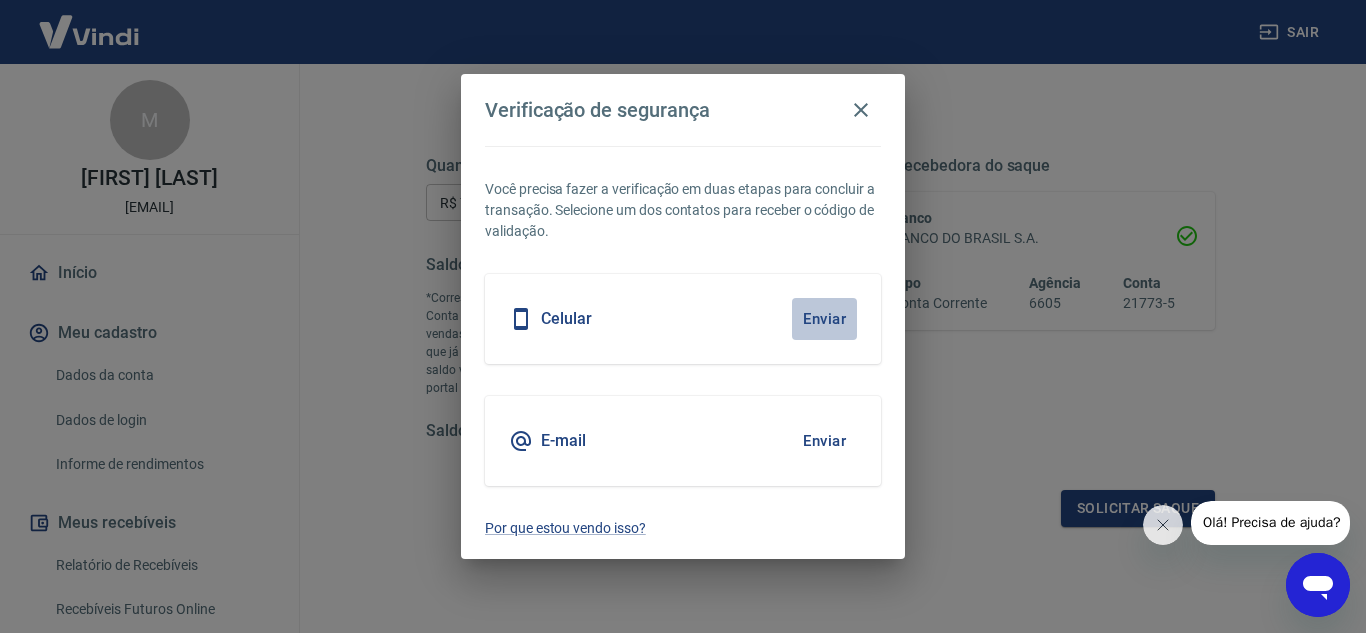 click on "Enviar" at bounding box center [824, 319] 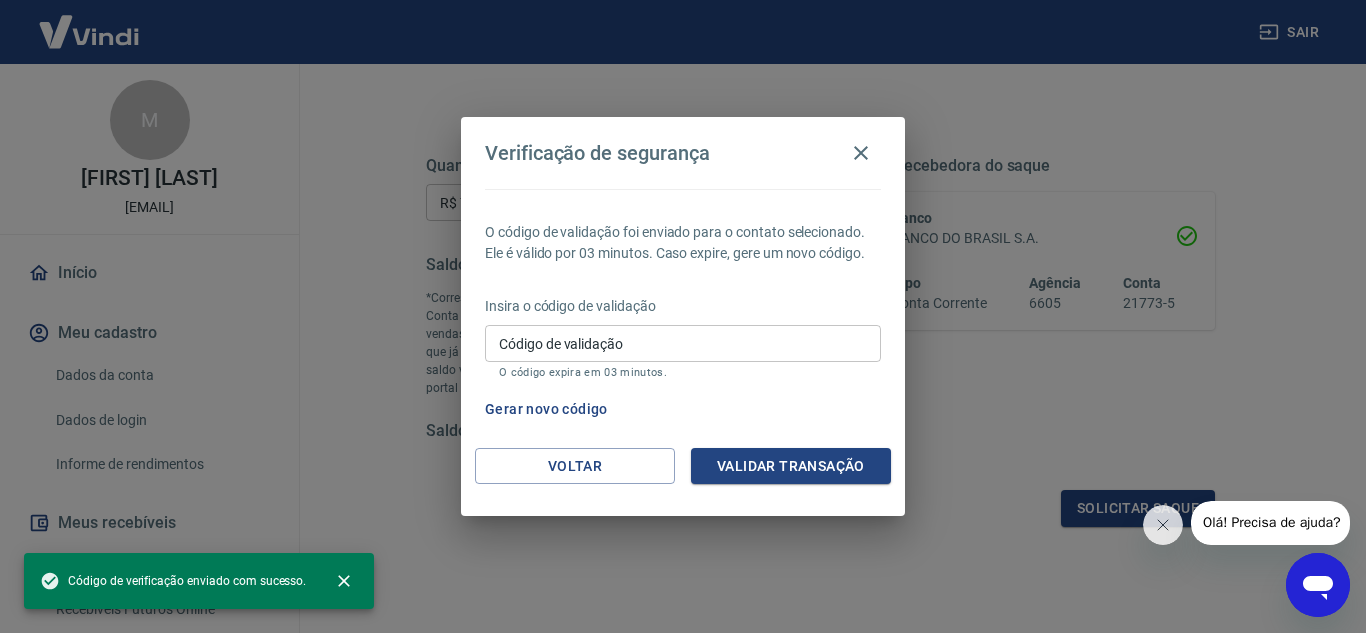 click on "Insira o código de validação Código de validação Código de validação O código expira em 03 minutos." at bounding box center (683, 339) 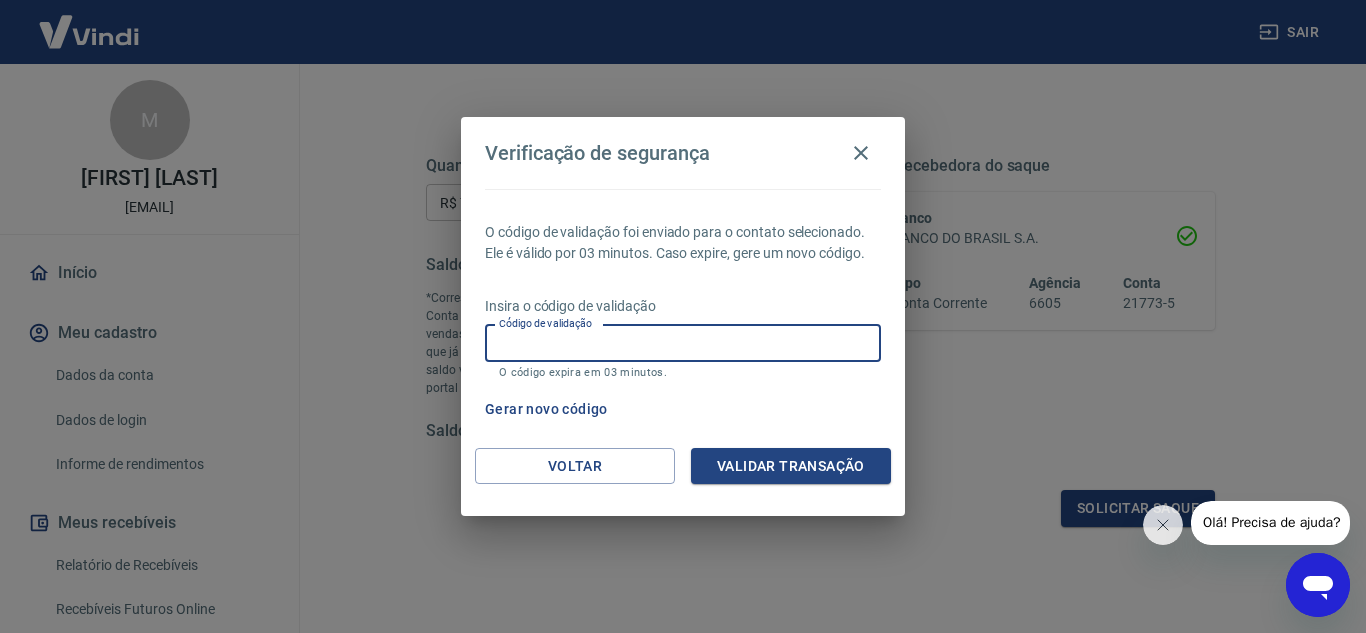 click on "Código de validação" at bounding box center [683, 343] 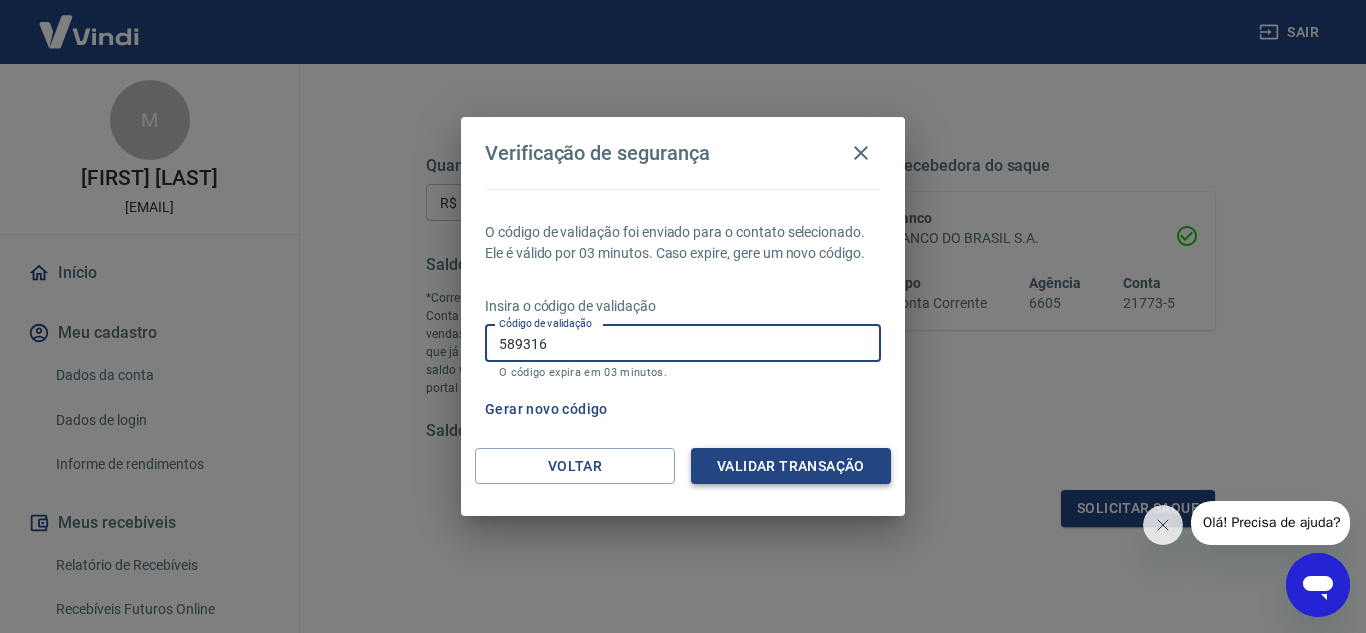 type on "589316" 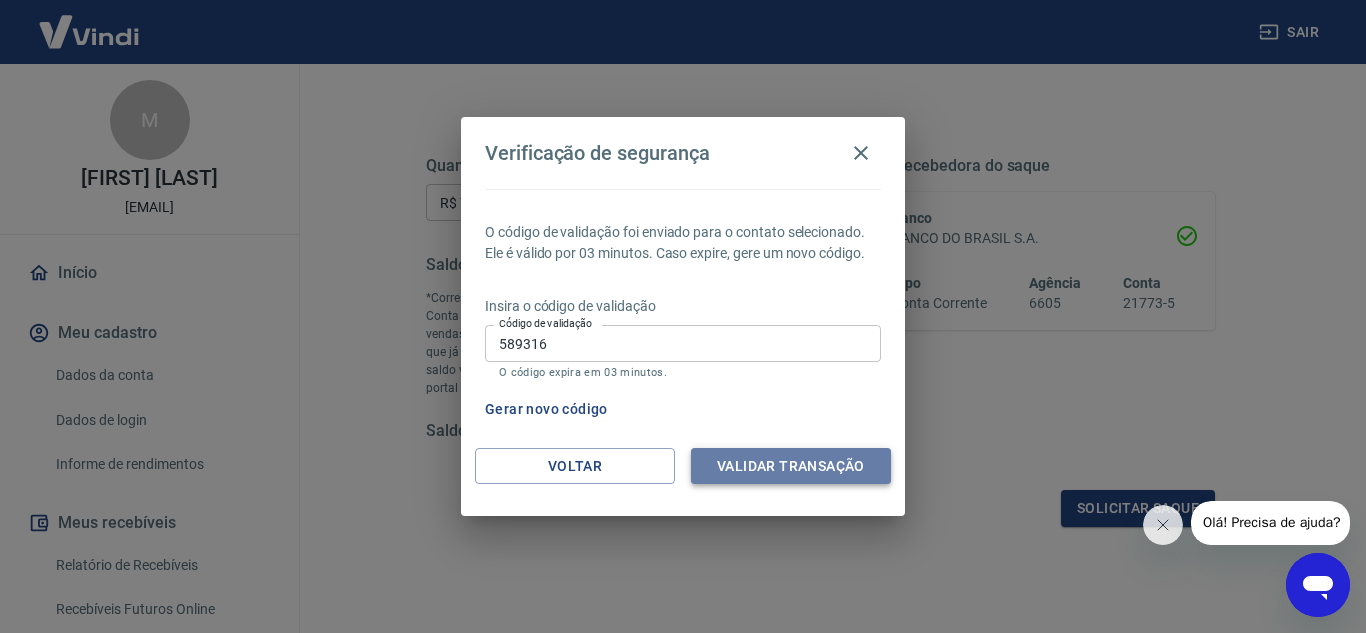 click on "Validar transação" at bounding box center [791, 466] 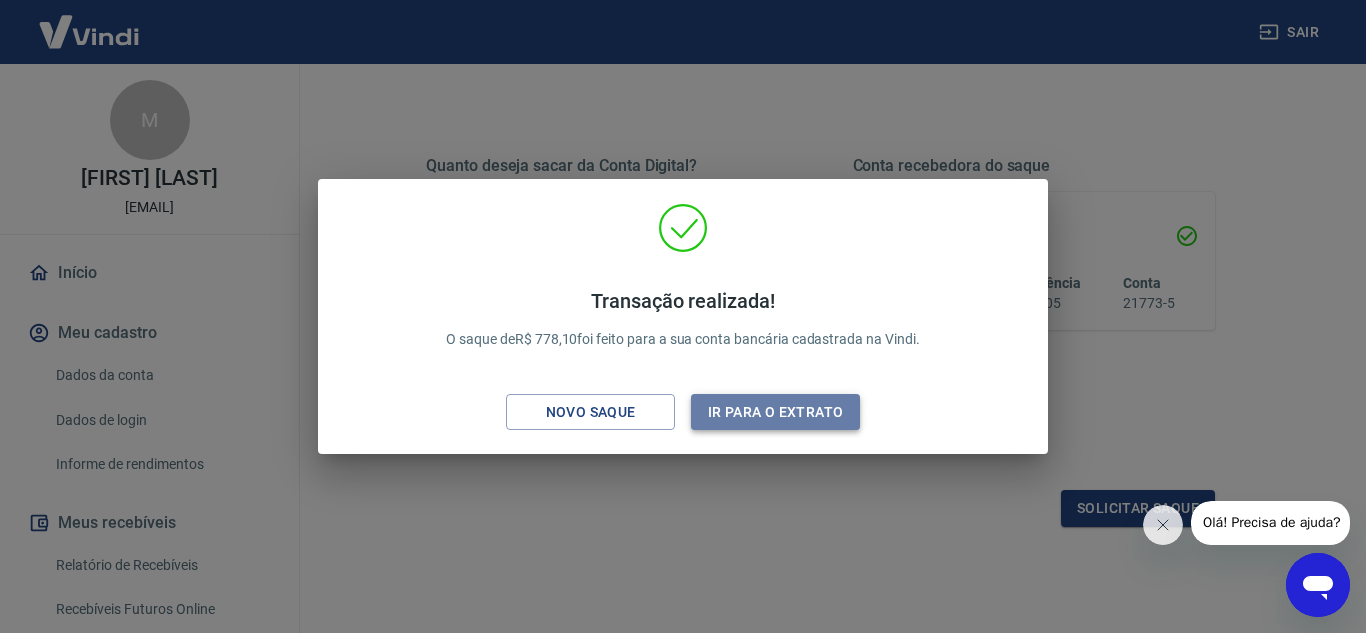 click on "Ir para o extrato" at bounding box center [775, 412] 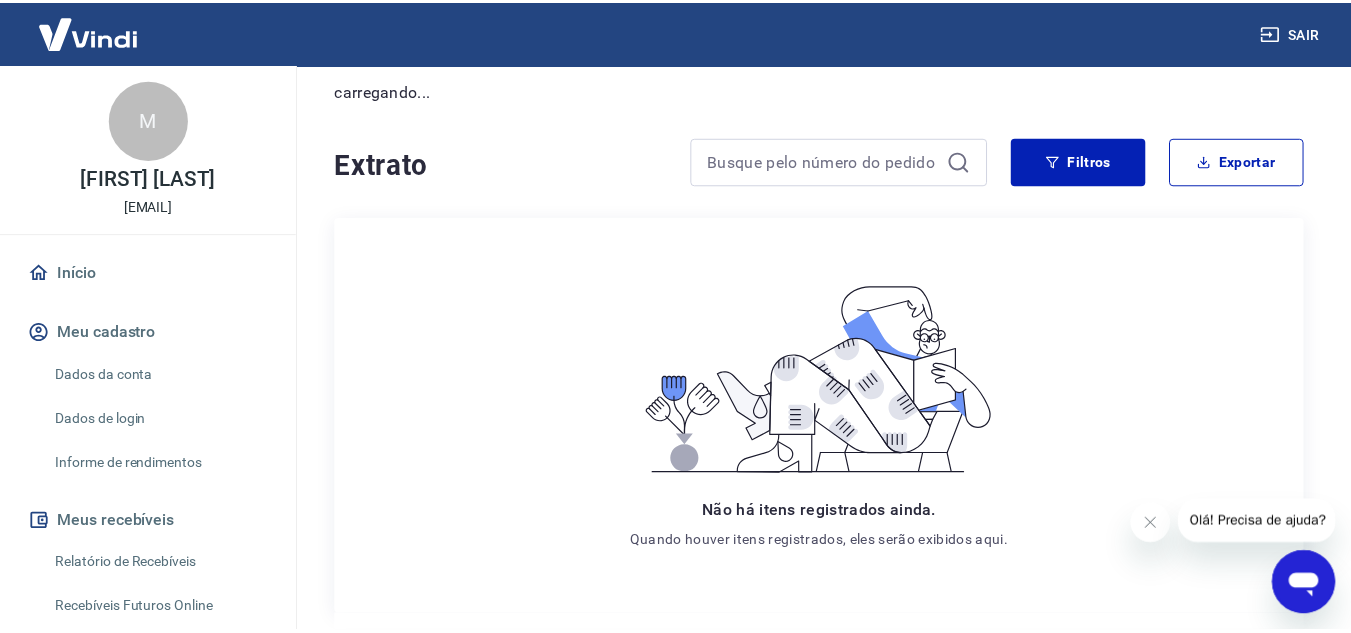 scroll, scrollTop: 0, scrollLeft: 0, axis: both 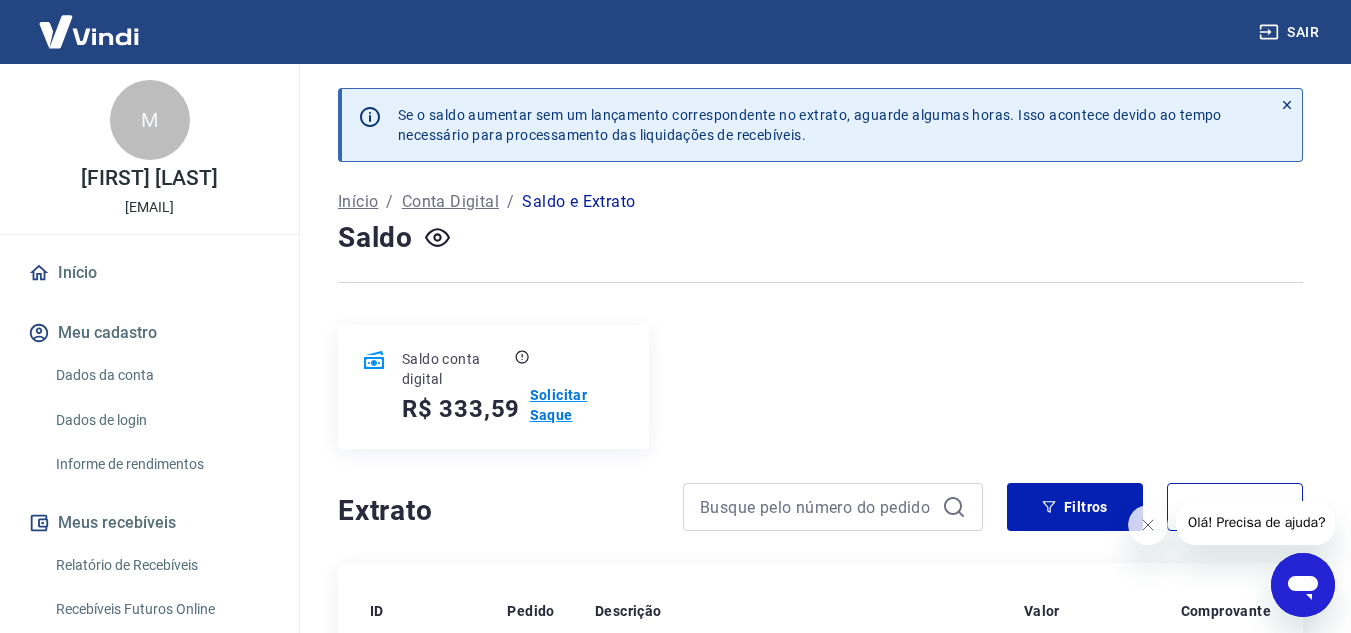click on "Solicitar Saque" at bounding box center [577, 405] 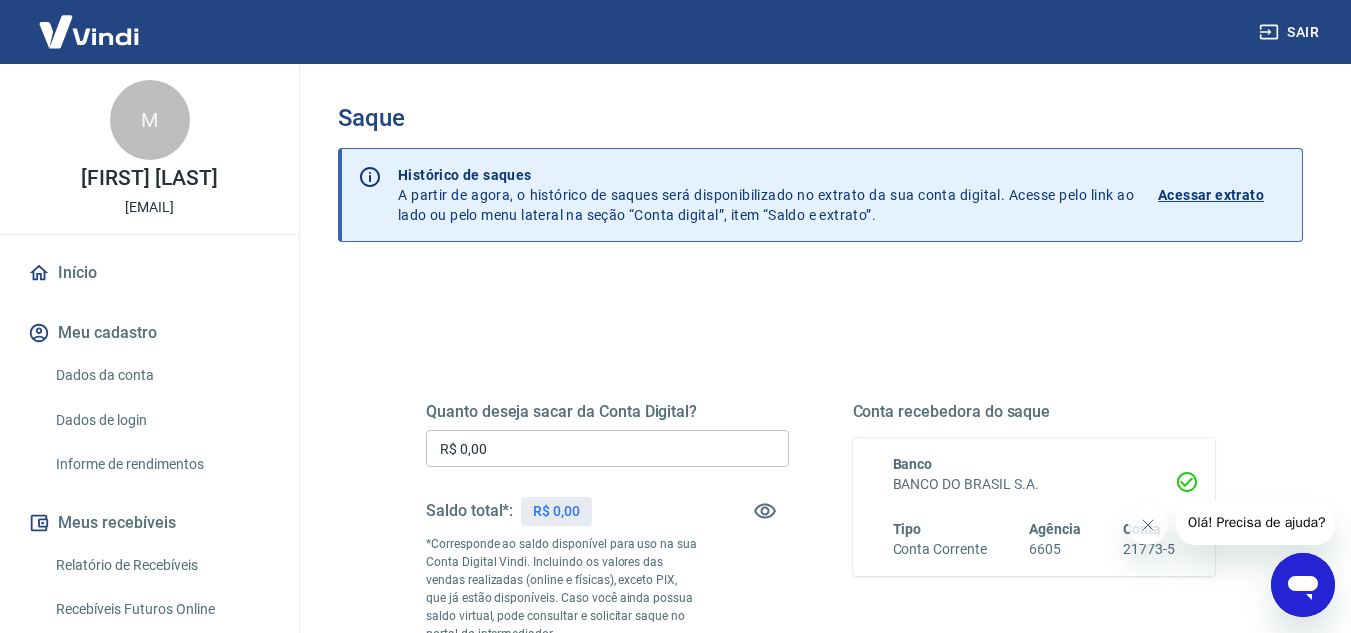 click on "R$ 0,00" at bounding box center (607, 448) 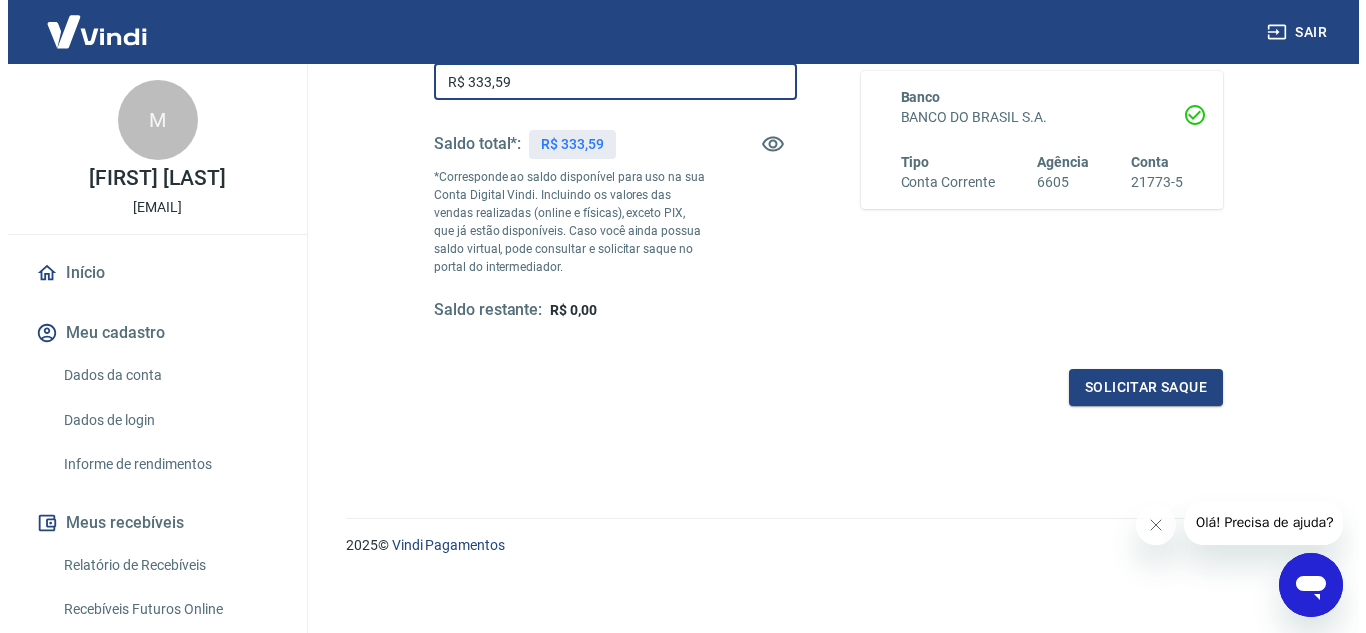scroll, scrollTop: 374, scrollLeft: 0, axis: vertical 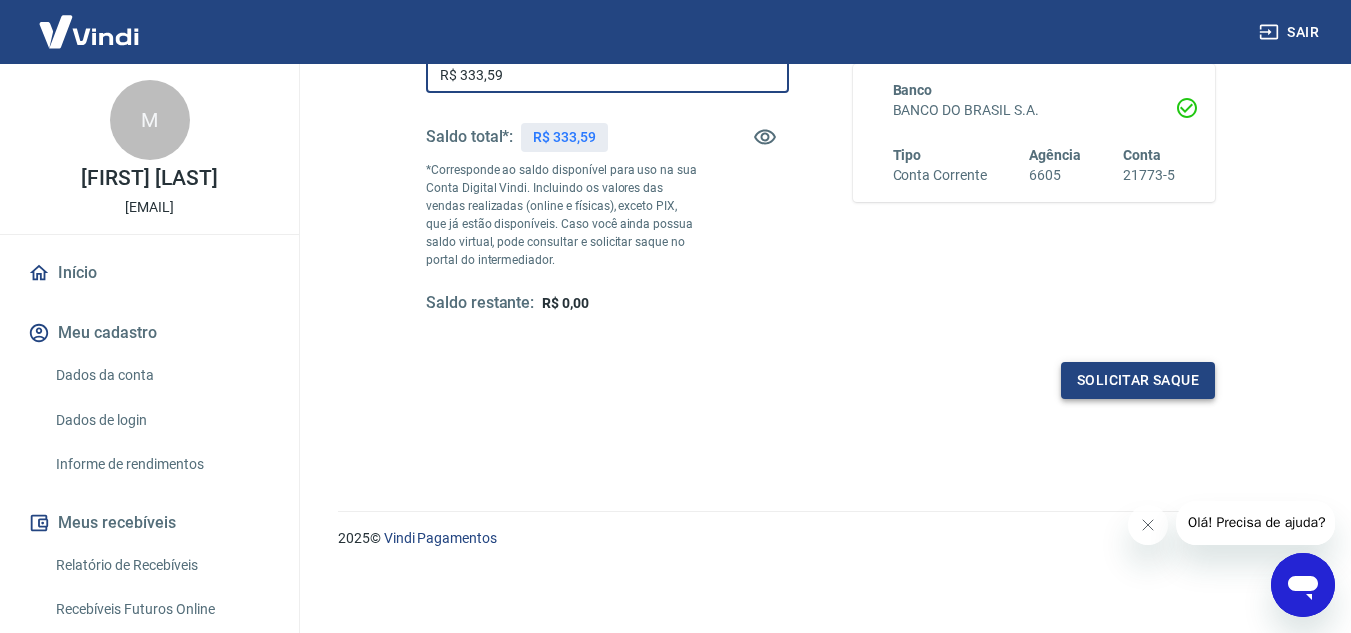 type on "R$ 333,59" 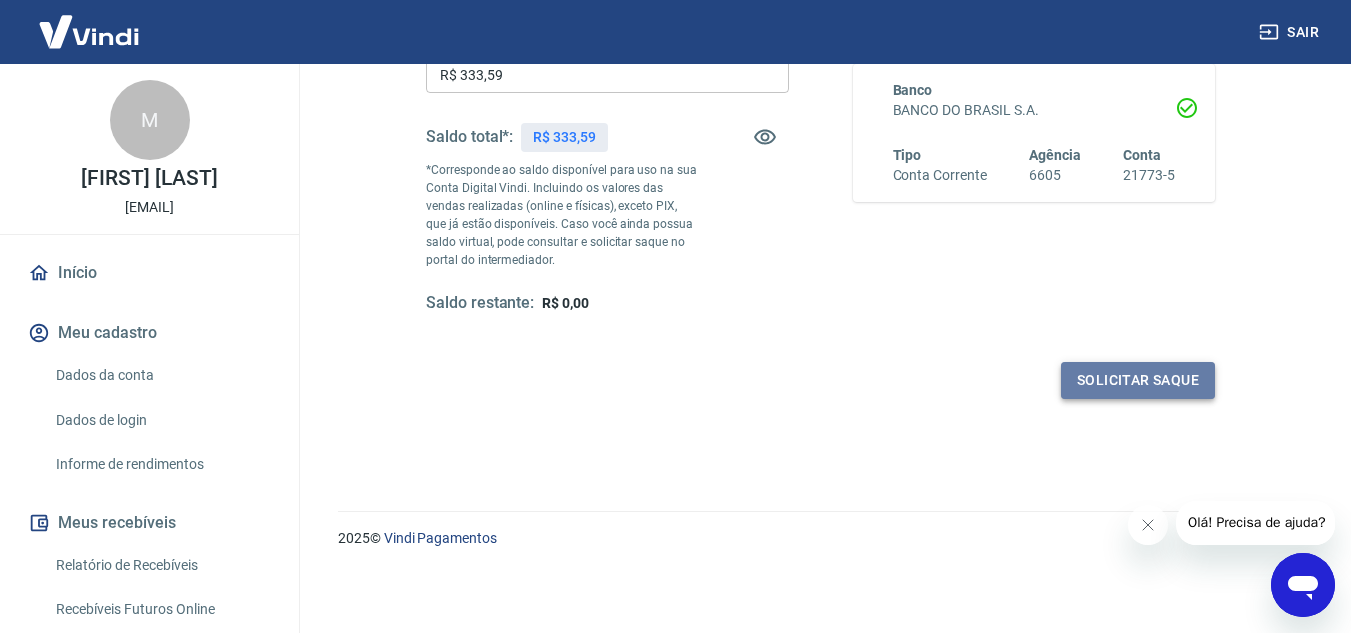 click on "Solicitar saque" at bounding box center (1138, 380) 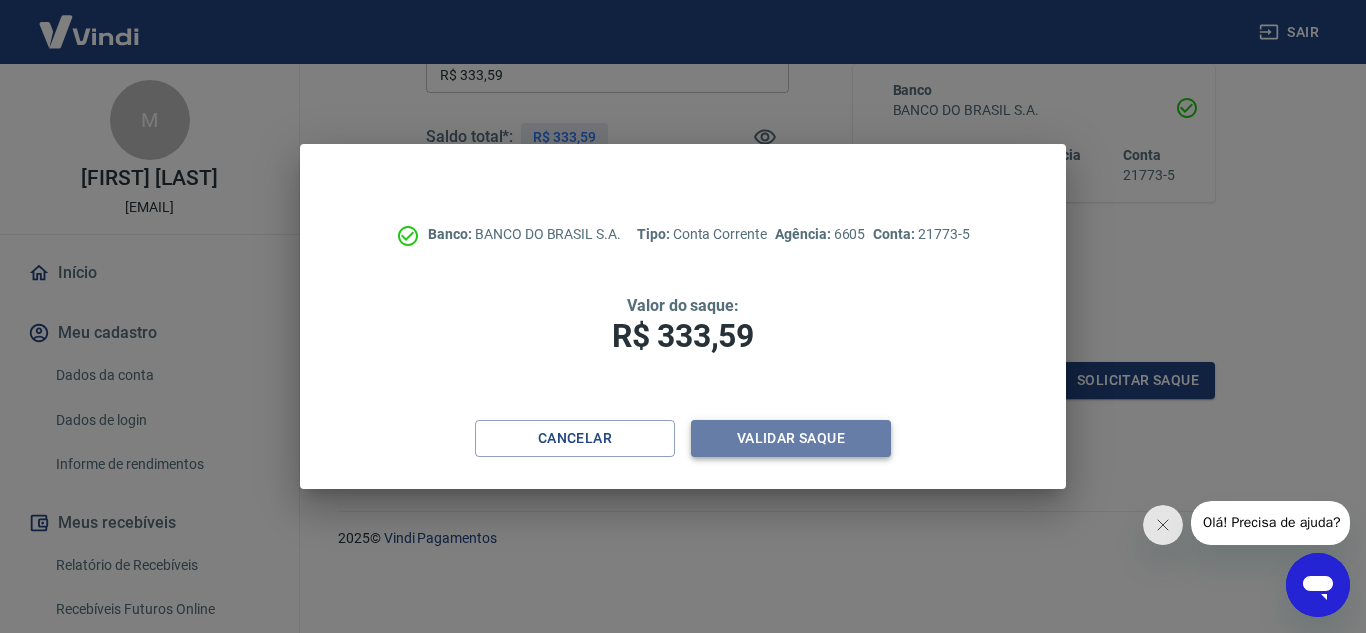 click on "Validar saque" at bounding box center (791, 438) 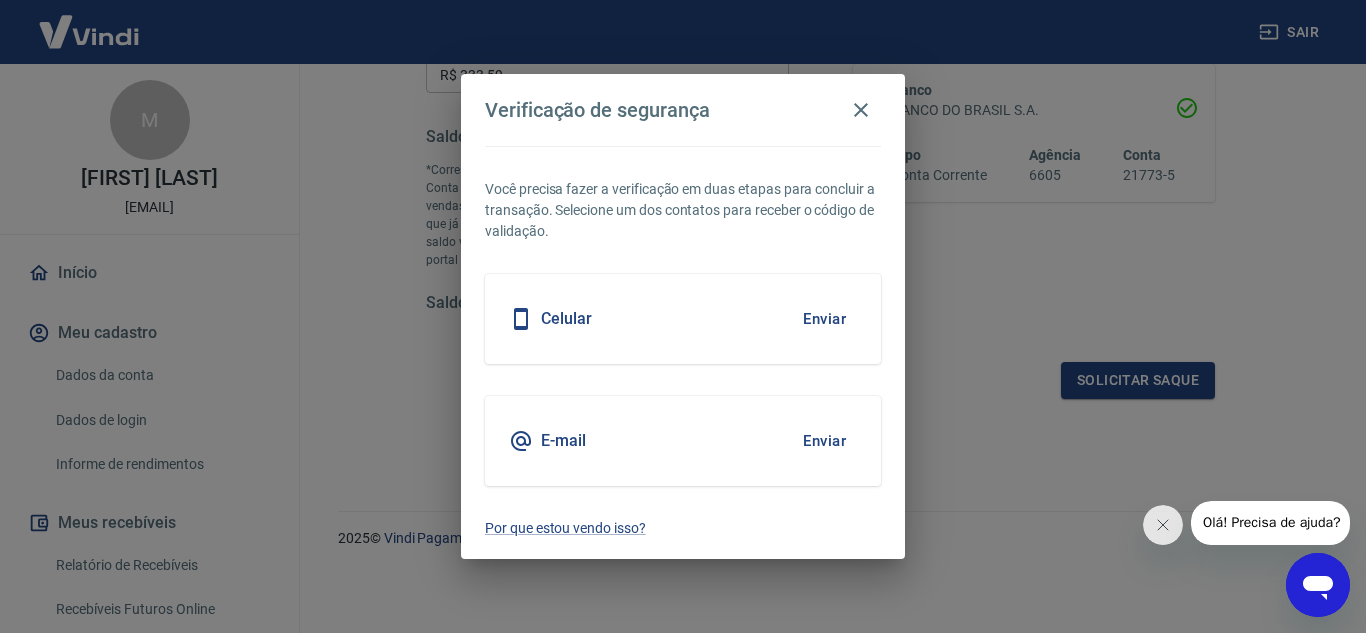 drag, startPoint x: 753, startPoint y: 314, endPoint x: 825, endPoint y: 333, distance: 74.46476 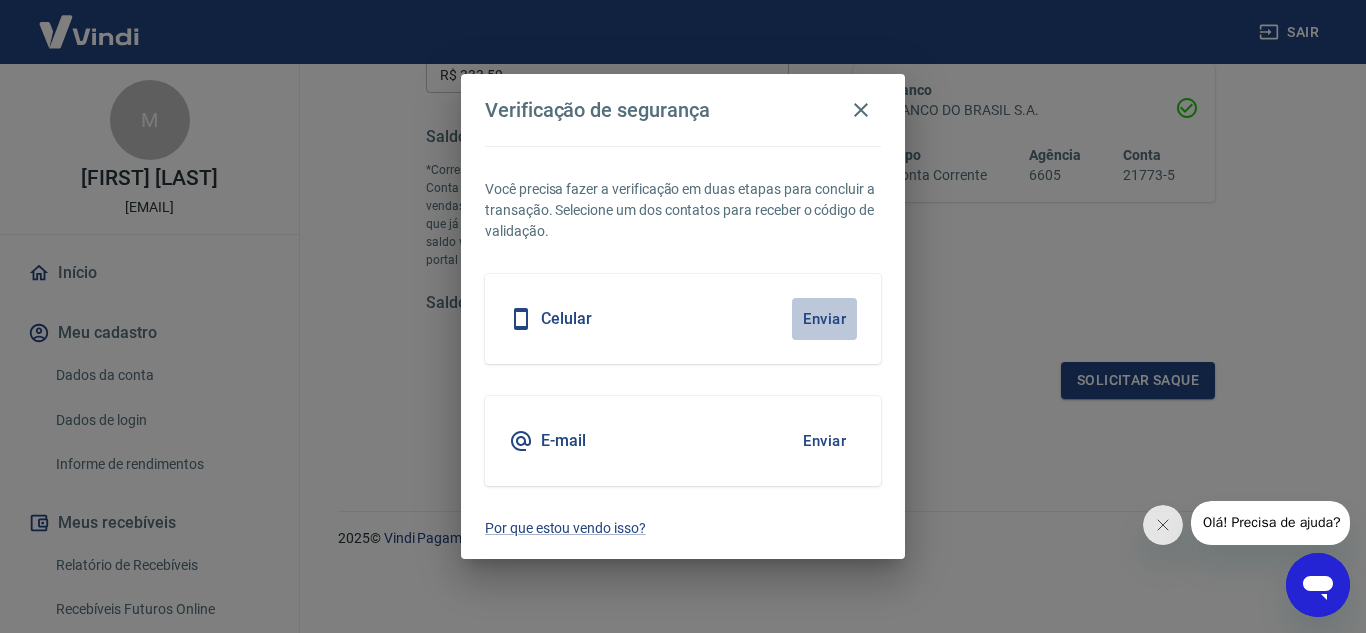 click on "Enviar" at bounding box center (824, 319) 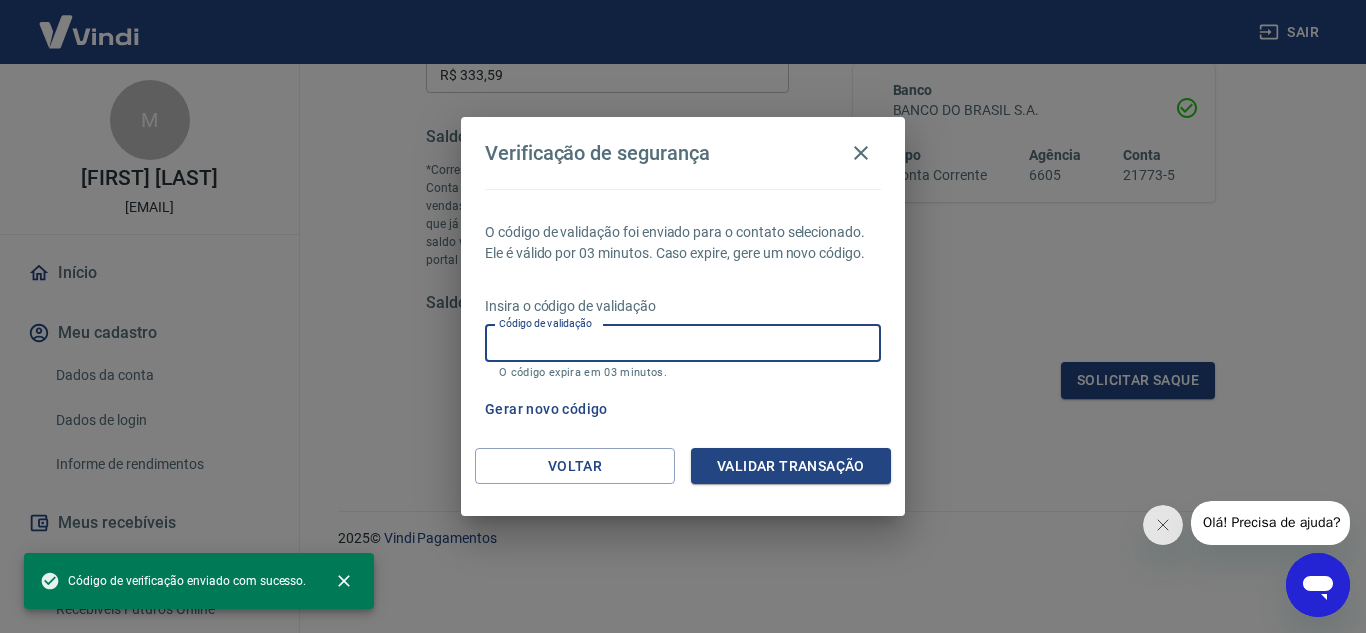 click on "Código de validação" at bounding box center [683, 343] 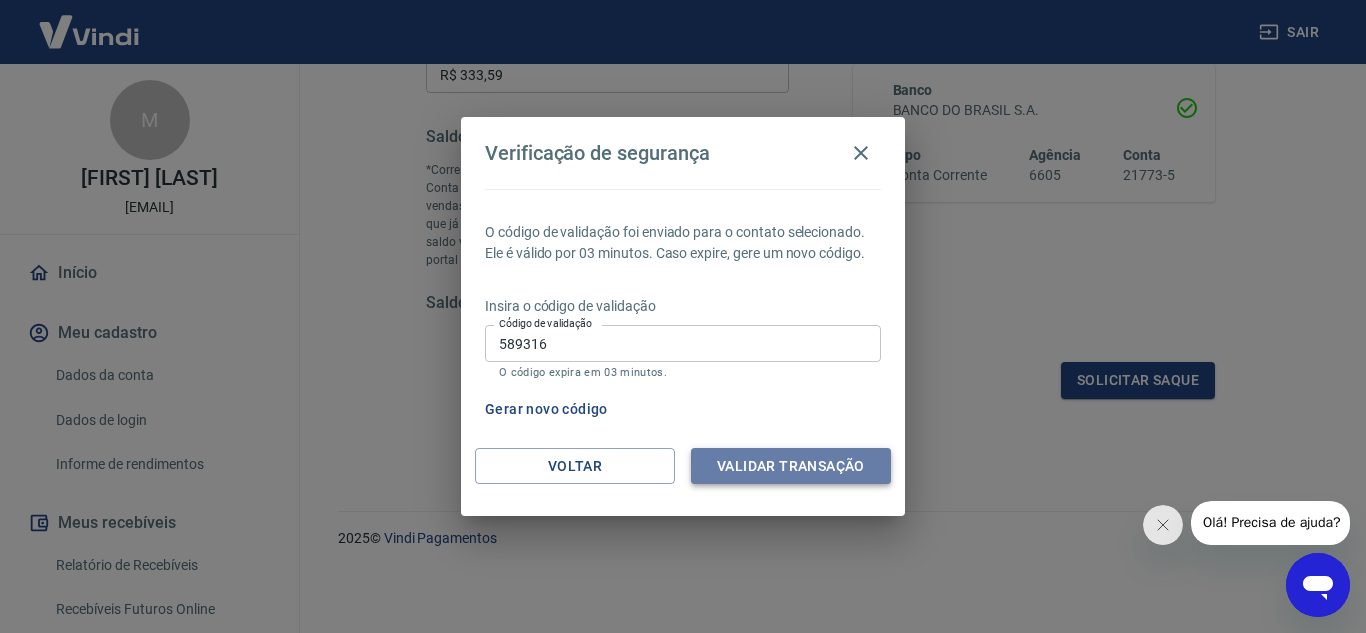 click on "Validar transação" at bounding box center [791, 466] 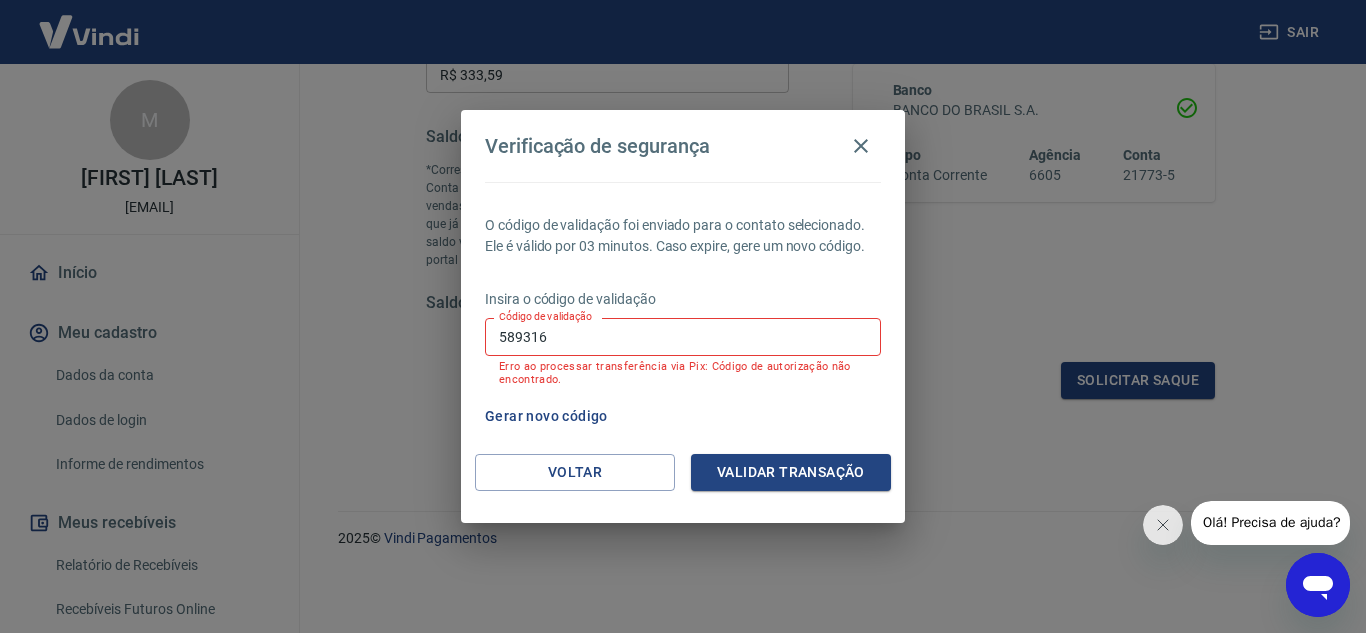 click on "589316" at bounding box center [683, 336] 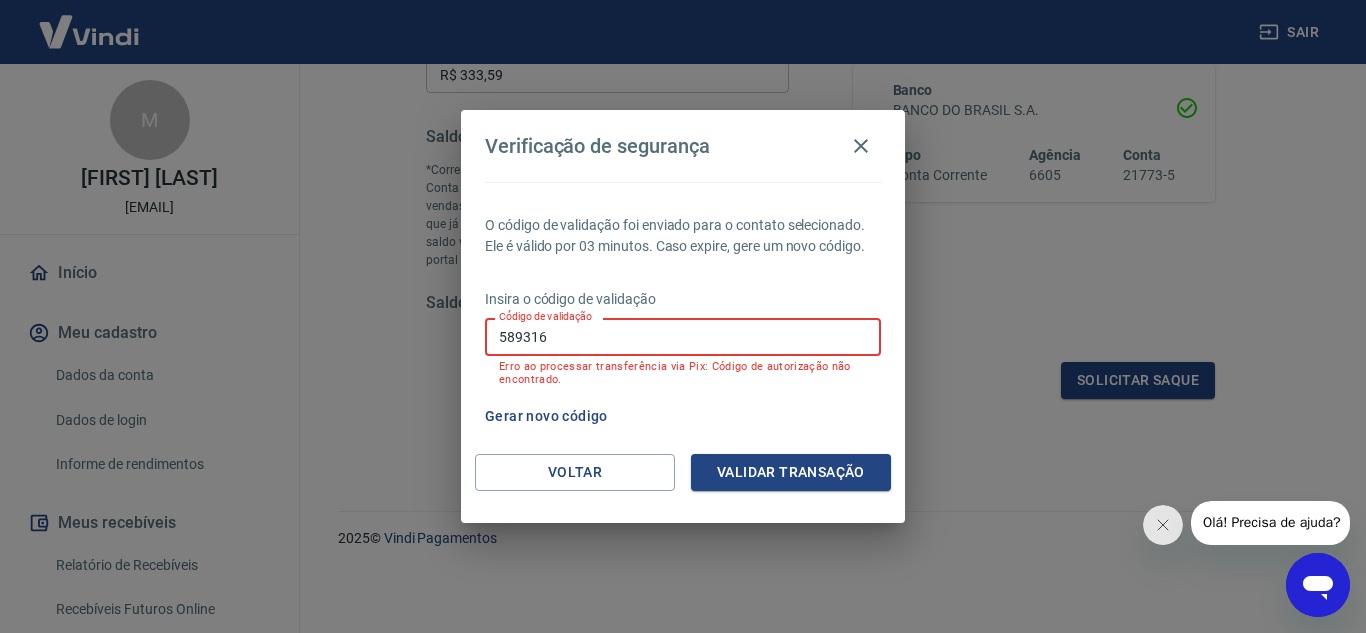 click on "589316" at bounding box center (683, 336) 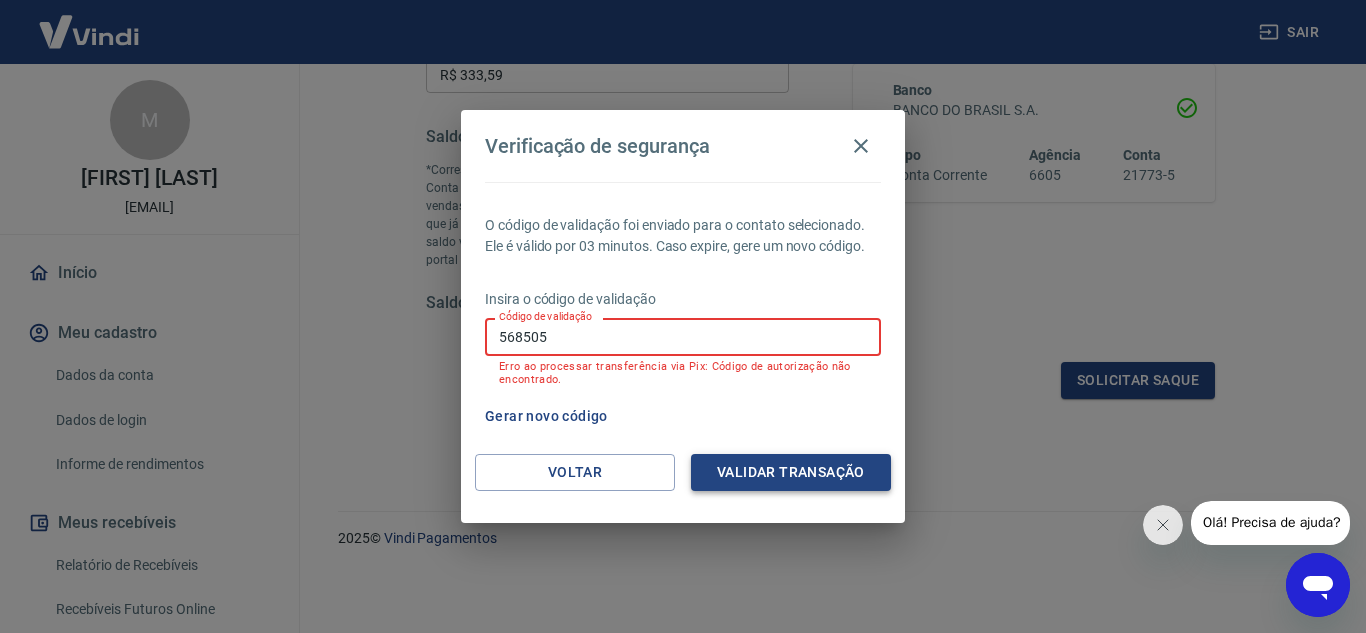 type on "568505" 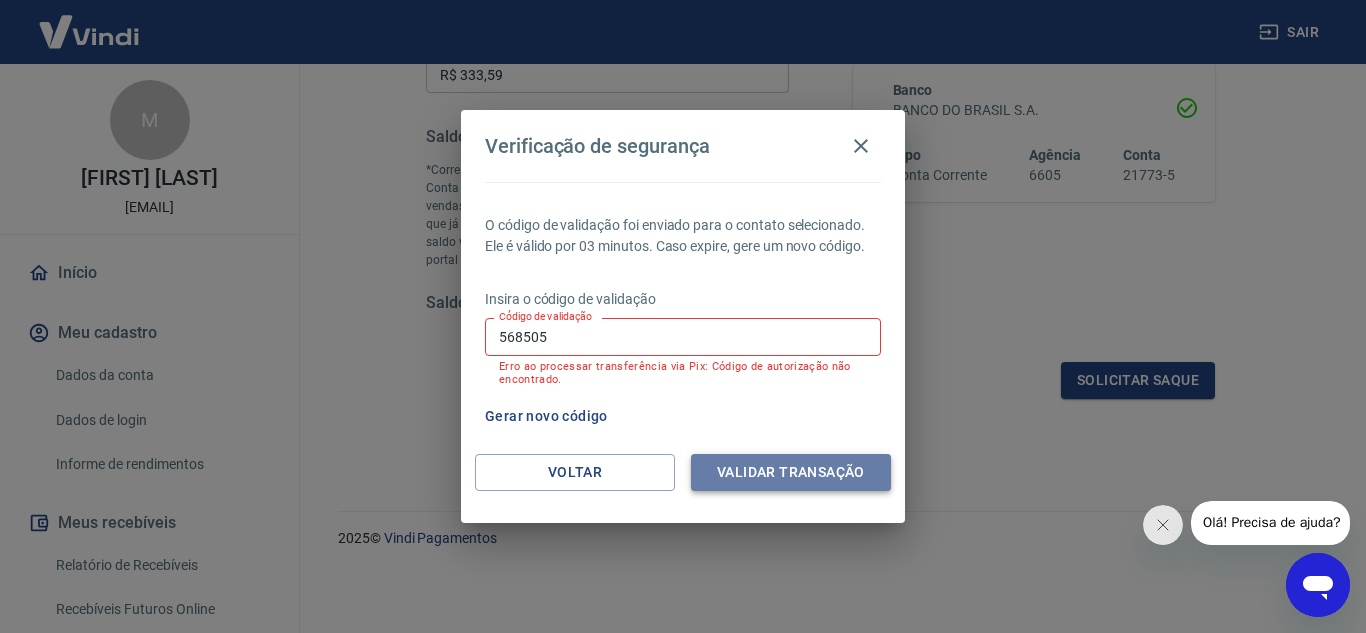 click on "Validar transação" at bounding box center [791, 472] 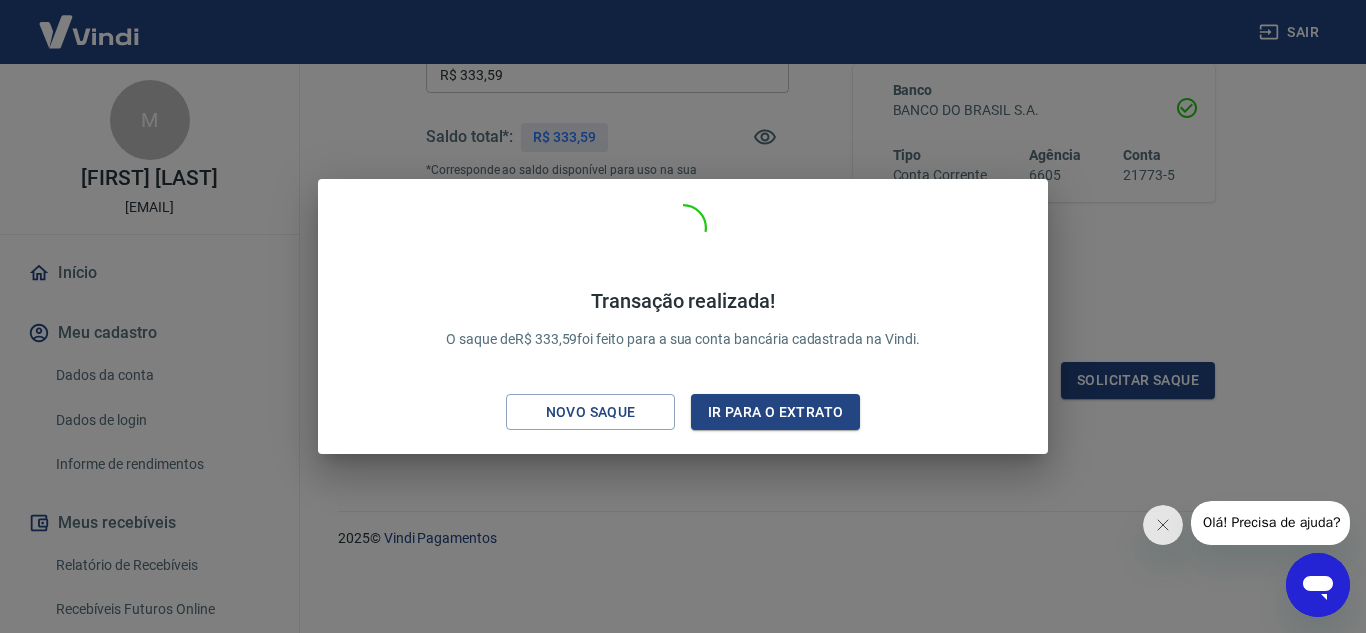 click on "Transação realizada! O saque de  R$ 333,59  foi feito para a sua conta bancária cadastrada na Vindi." at bounding box center (682, 319) 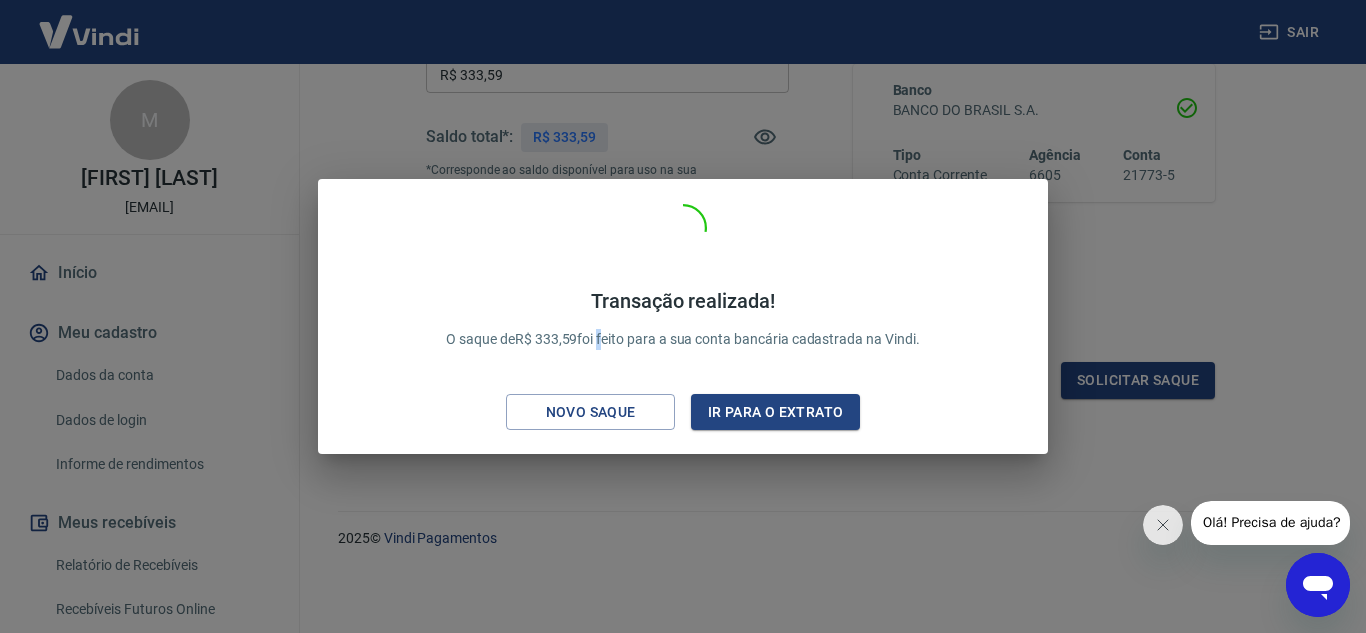 click on "Transação realizada! O saque de  R$ 333,59  foi feito para a sua conta bancária cadastrada na Vindi." at bounding box center [682, 319] 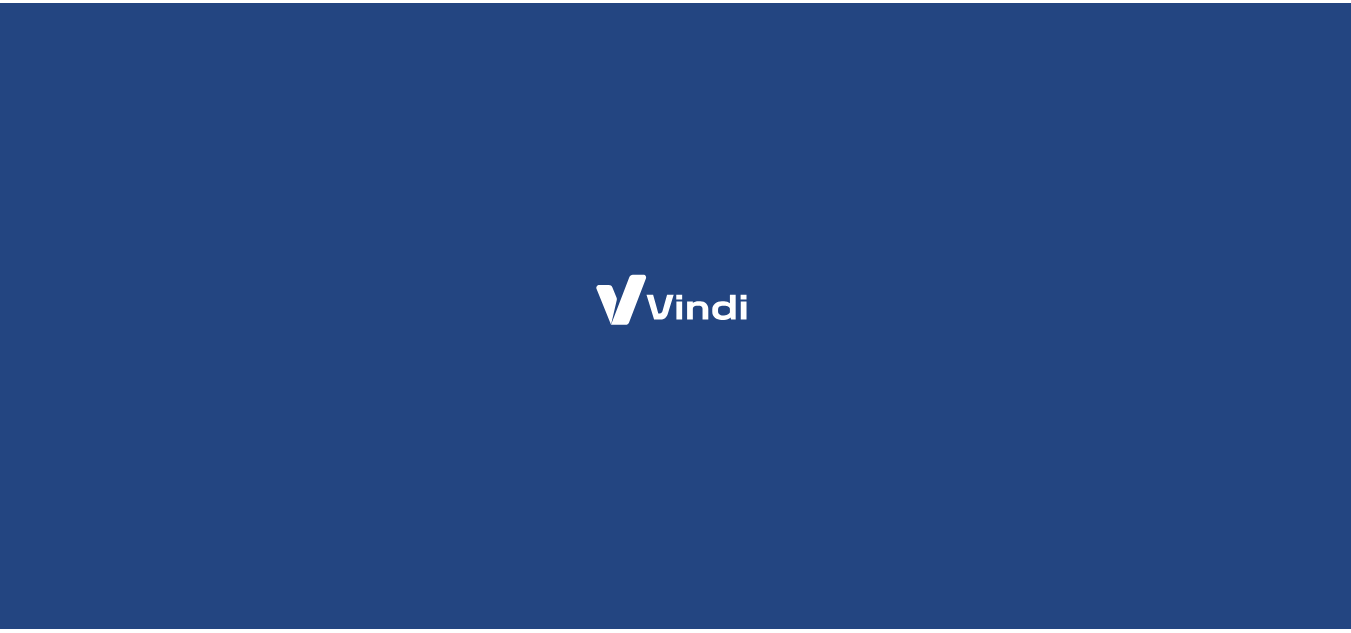 scroll, scrollTop: 0, scrollLeft: 0, axis: both 